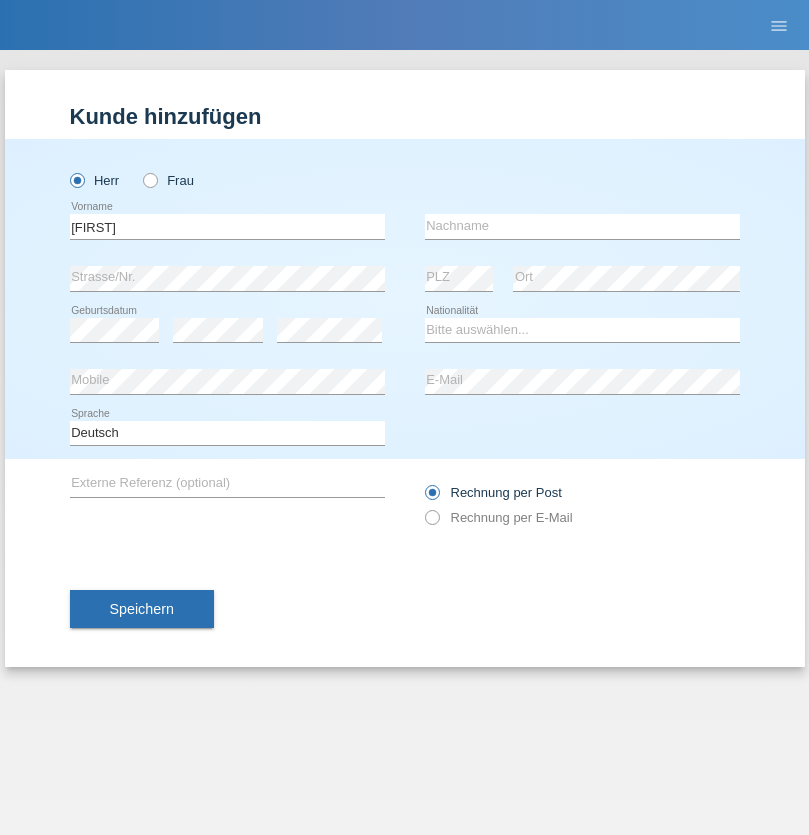 scroll, scrollTop: 0, scrollLeft: 0, axis: both 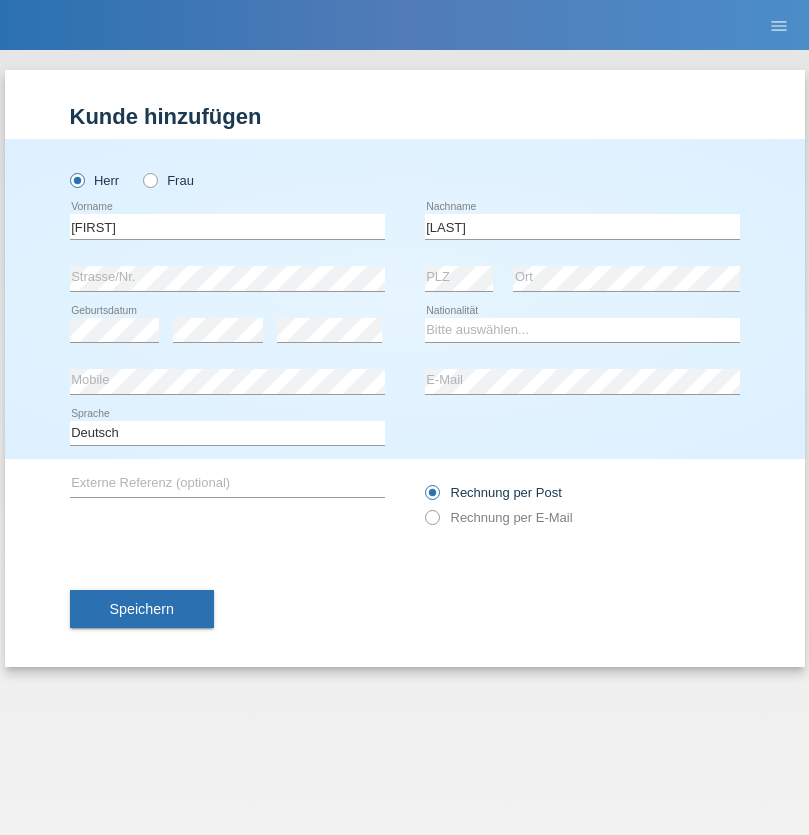 type on "[LAST]" 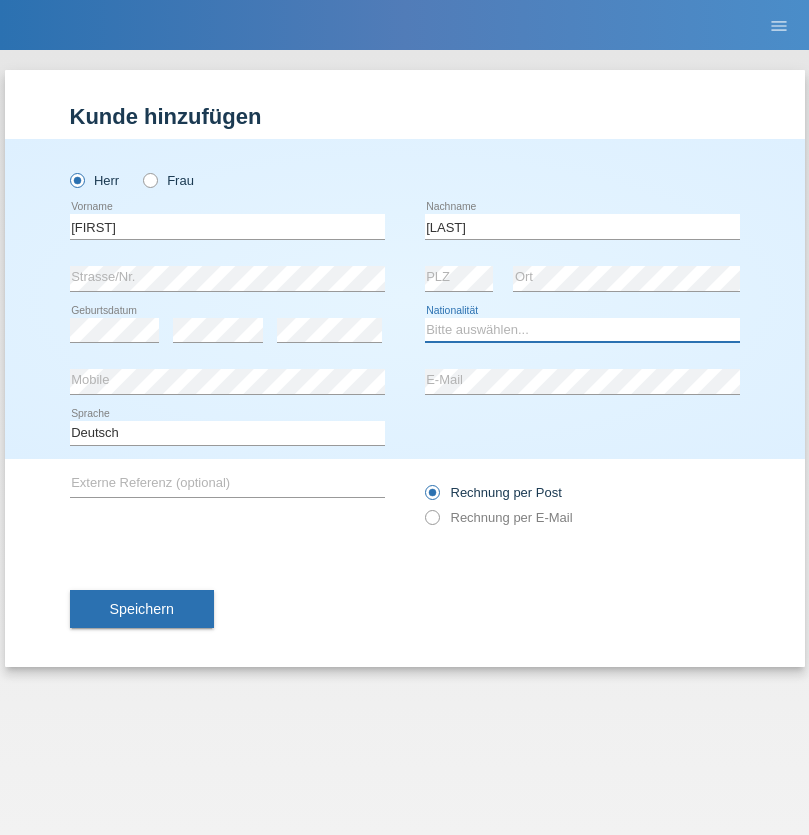select on "CH" 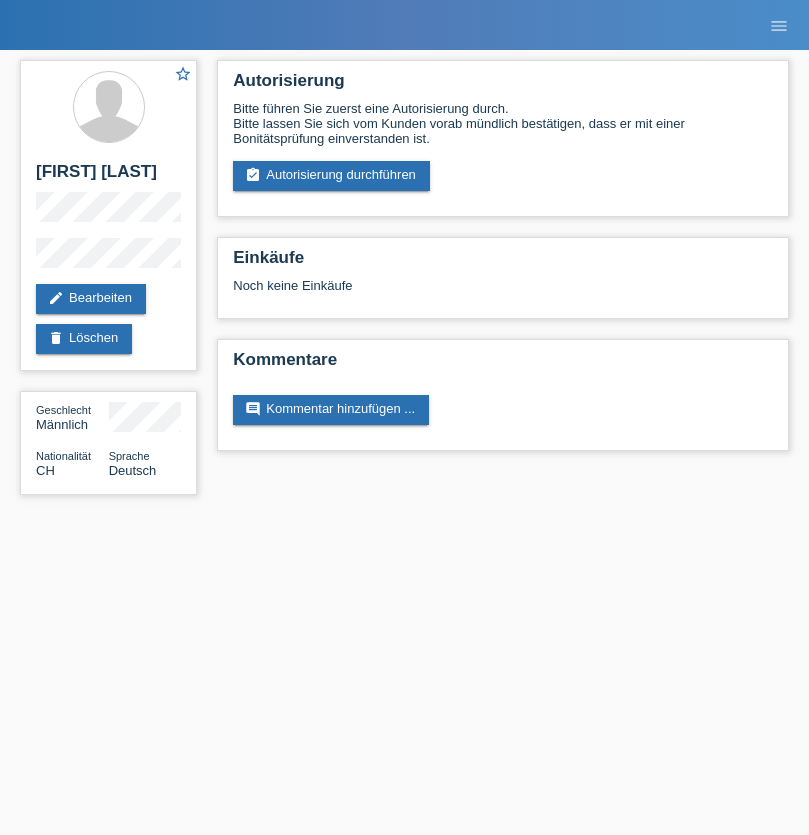 scroll, scrollTop: 0, scrollLeft: 0, axis: both 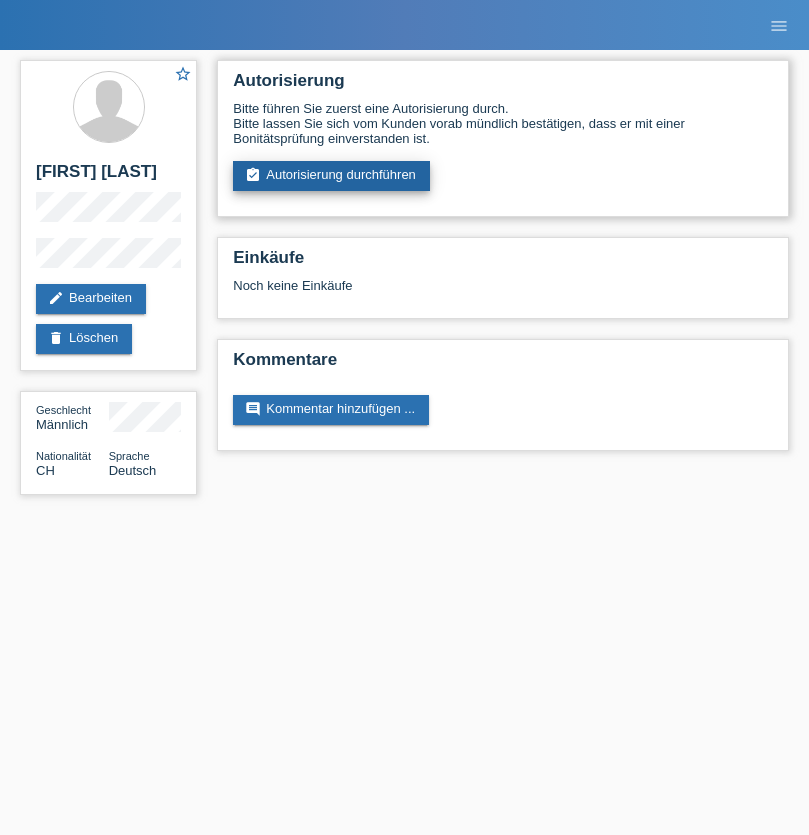 click on "assignment_turned_in  Autorisierung durchführen" at bounding box center (331, 176) 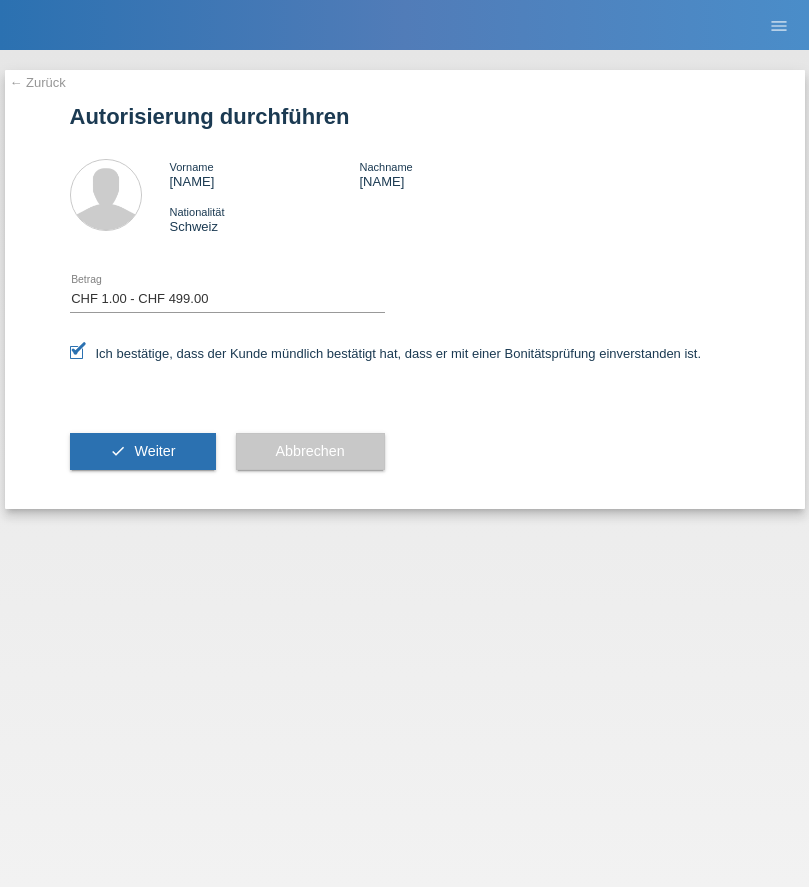 select on "1" 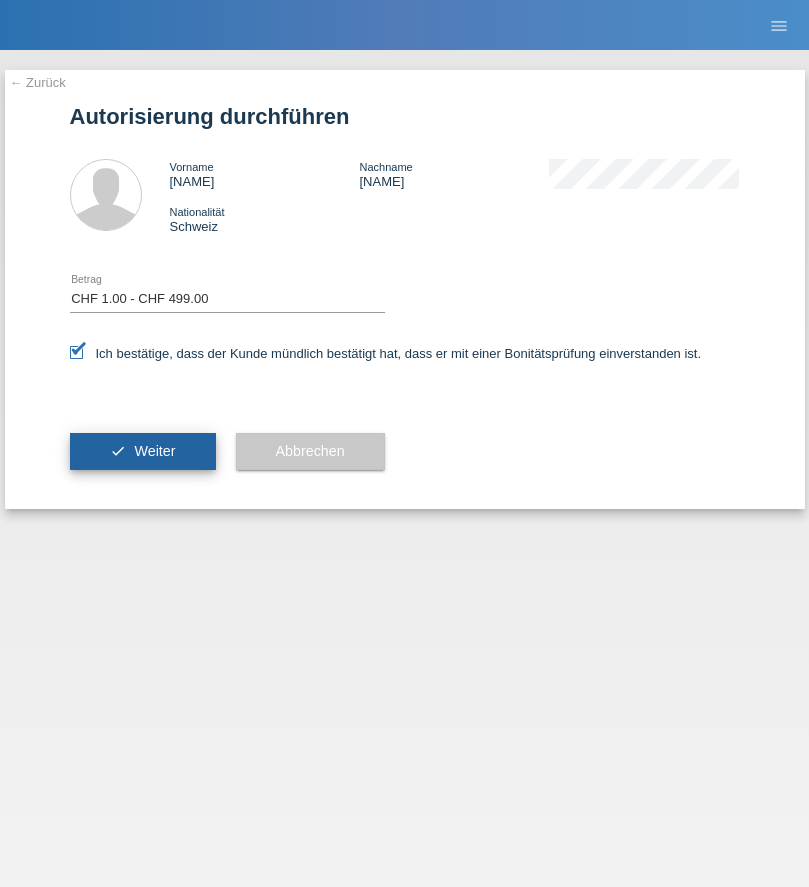 click on "Weiter" at bounding box center [154, 451] 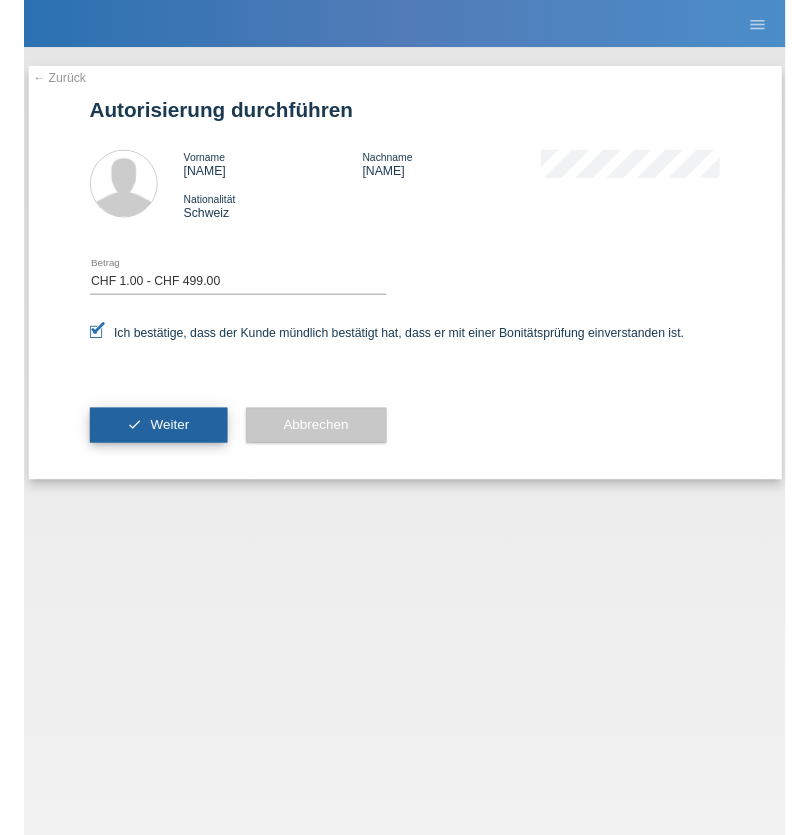 scroll, scrollTop: 0, scrollLeft: 0, axis: both 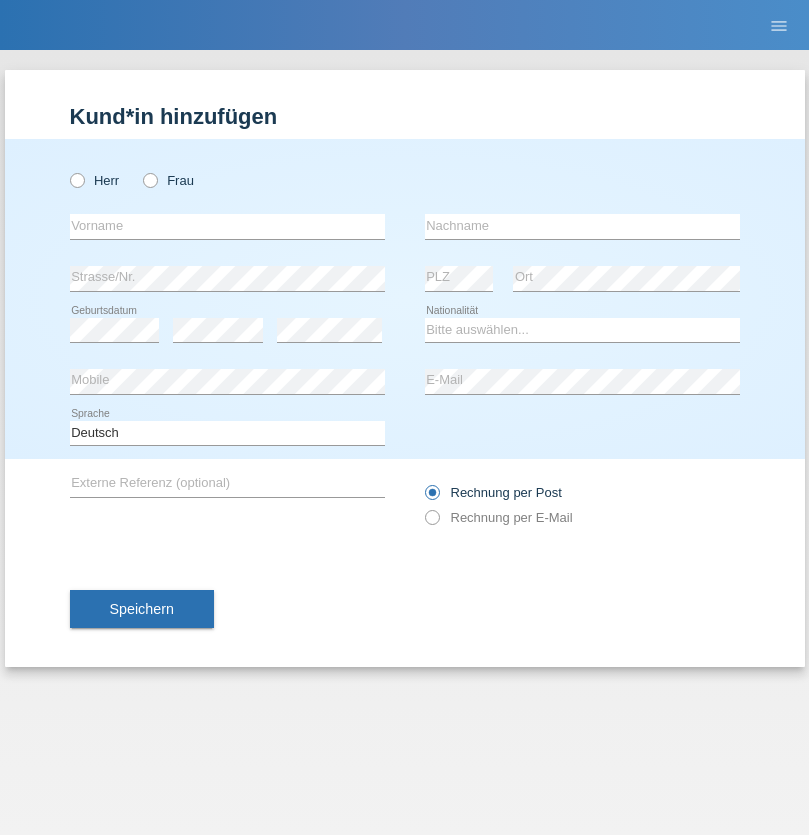 radio on "true" 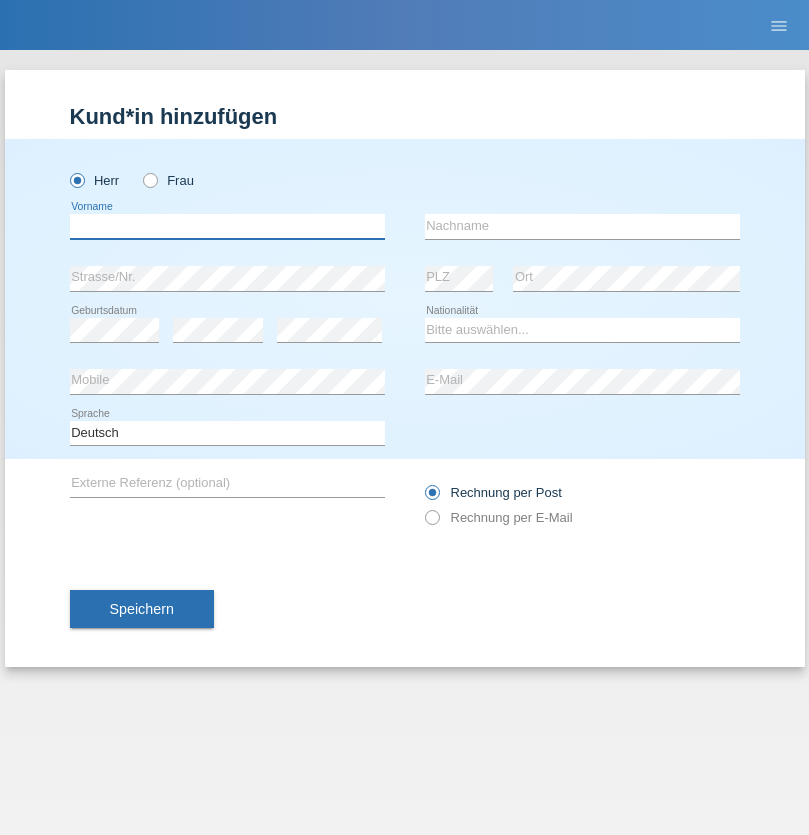 click at bounding box center (227, 226) 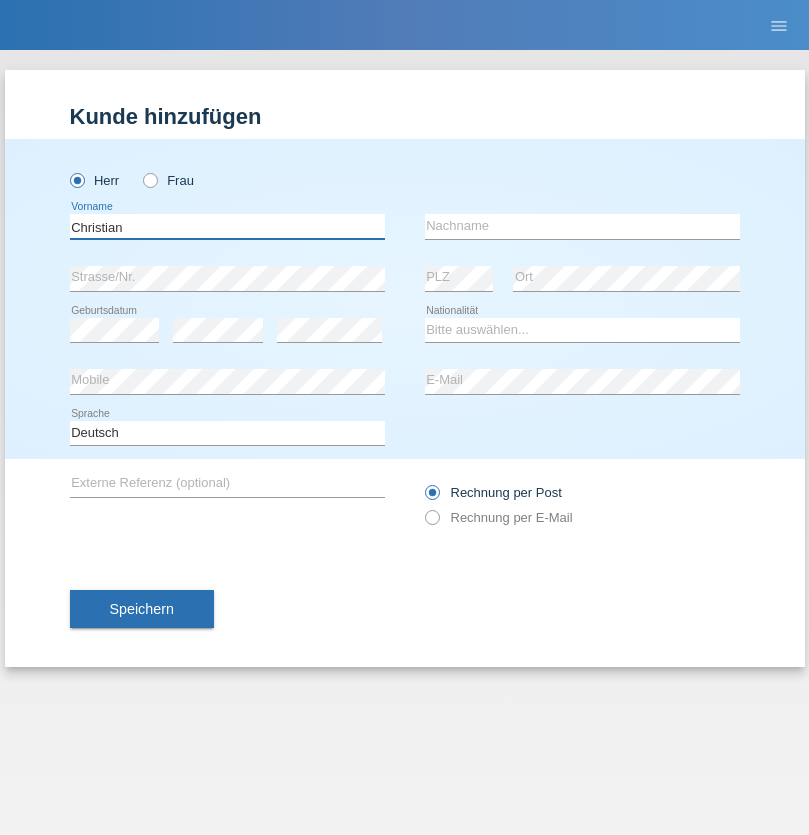 type on "Christian" 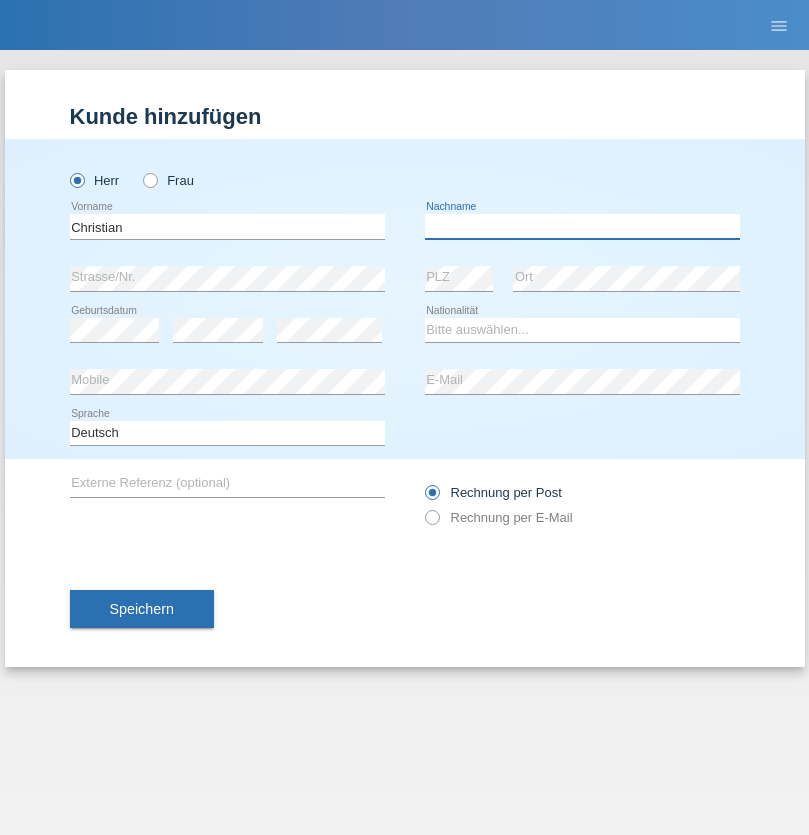 click at bounding box center [582, 226] 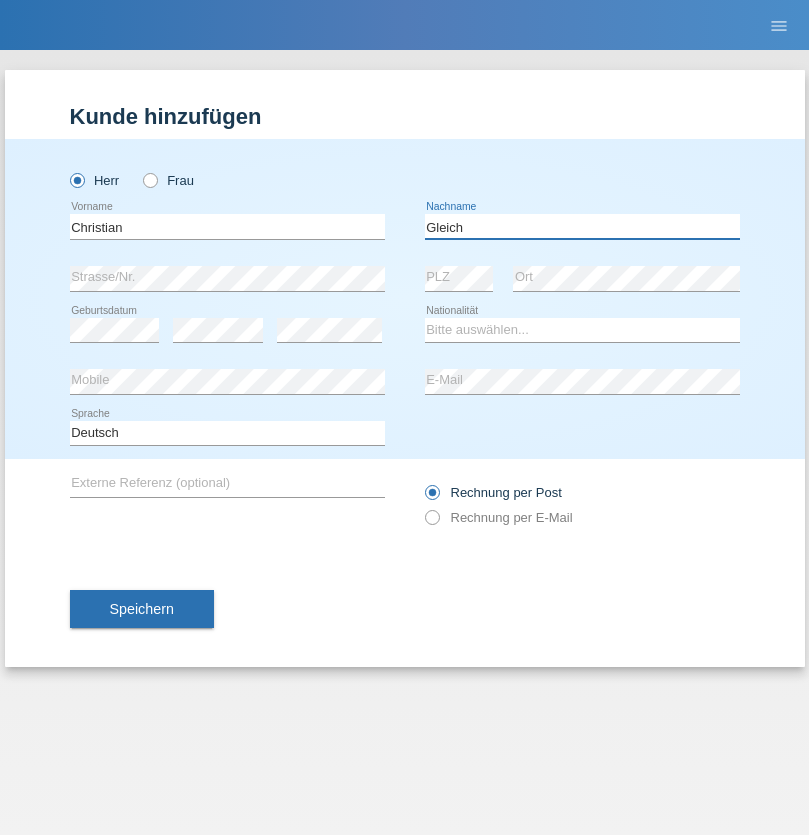type on "Gleich" 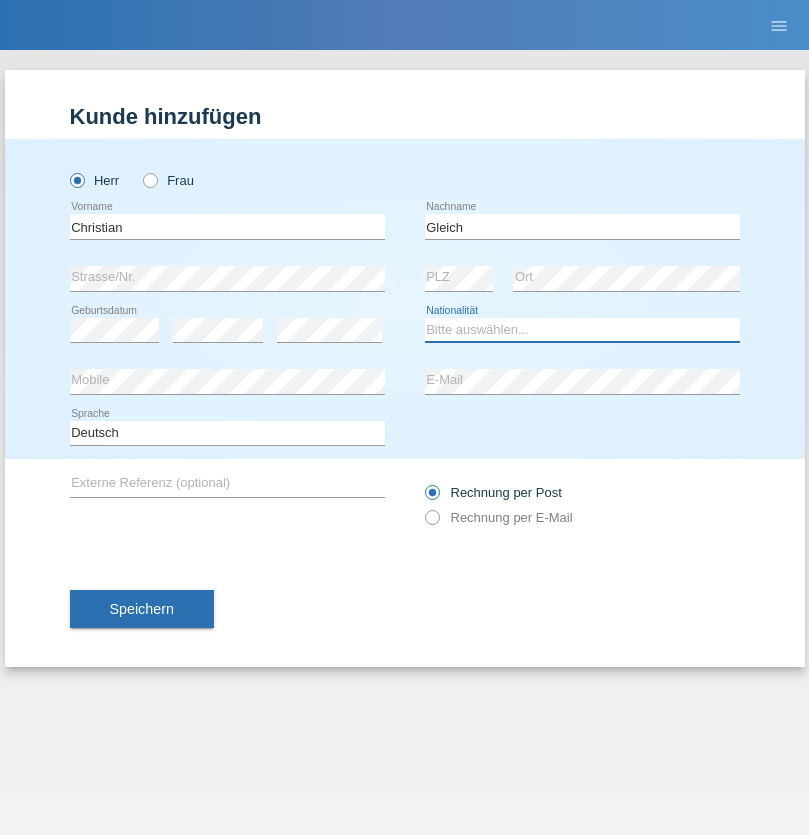 select on "CH" 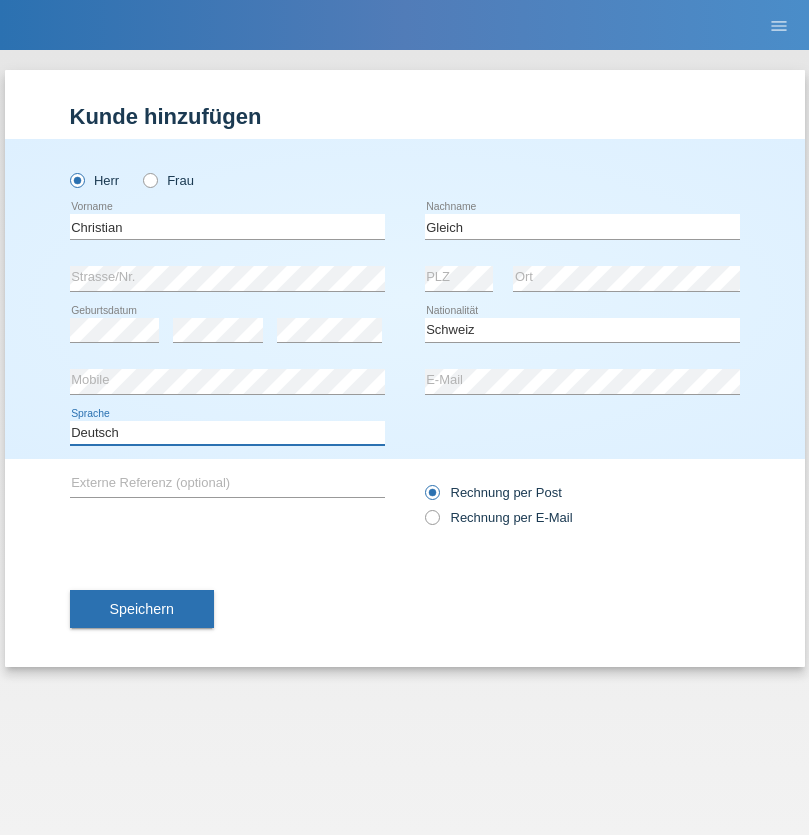 select on "en" 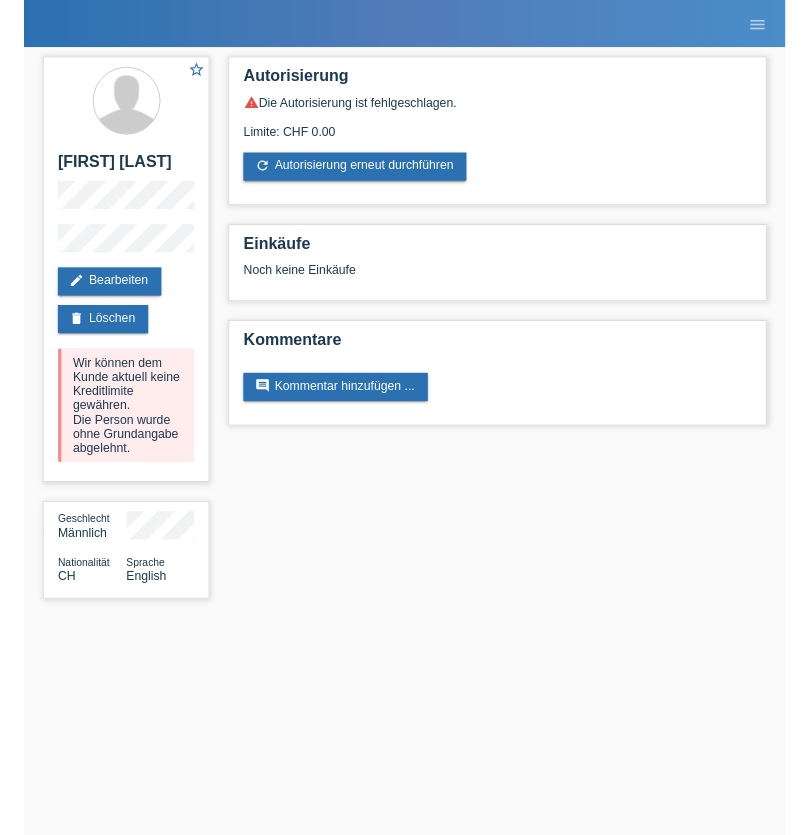 scroll, scrollTop: 0, scrollLeft: 0, axis: both 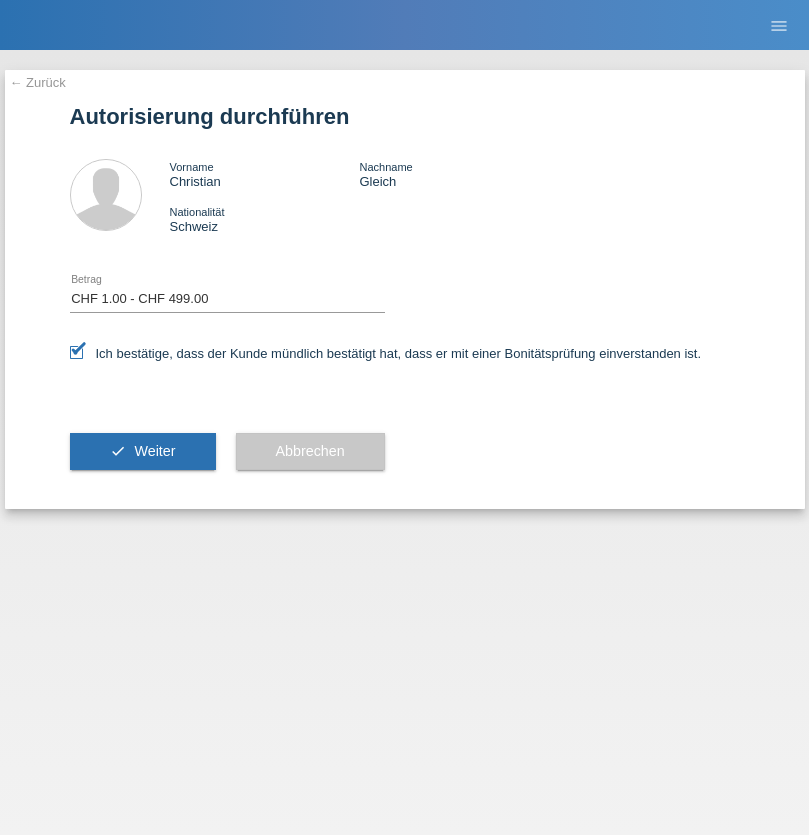 select on "1" 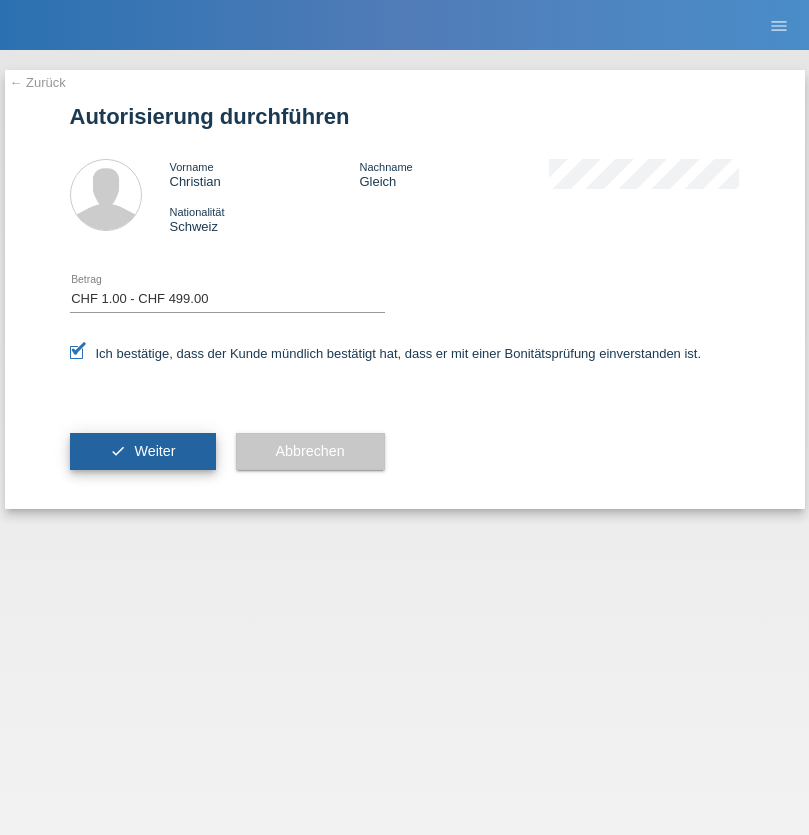 click on "Weiter" at bounding box center [154, 451] 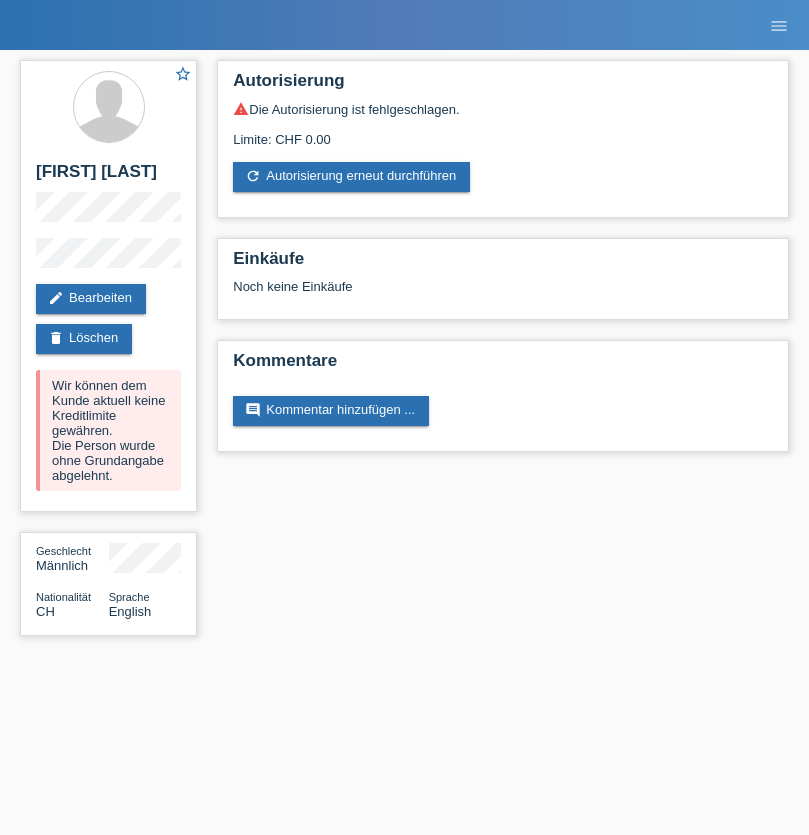 scroll, scrollTop: 0, scrollLeft: 0, axis: both 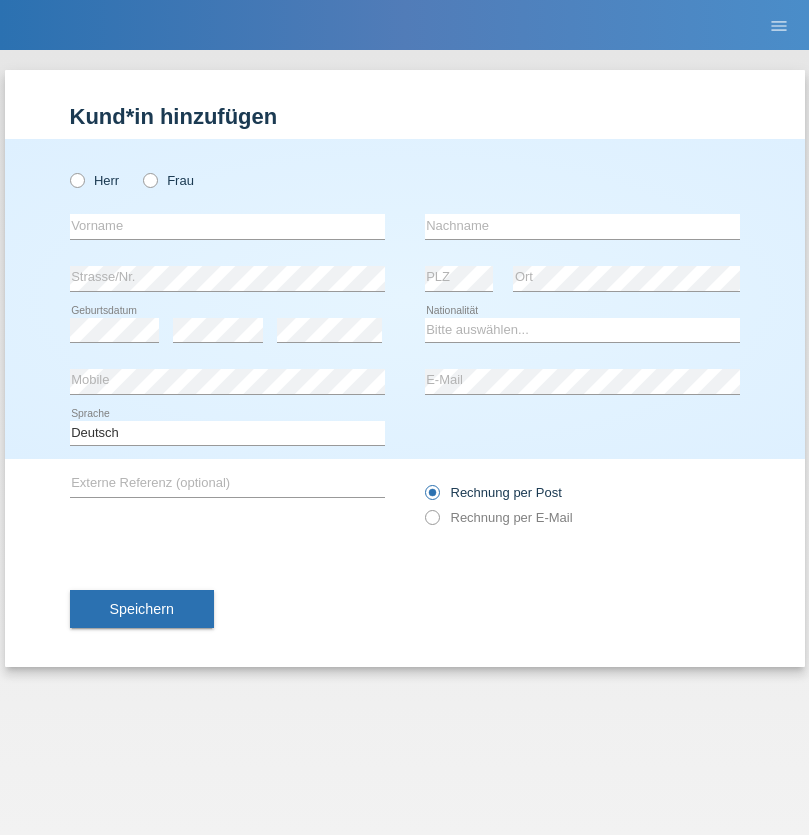 radio on "true" 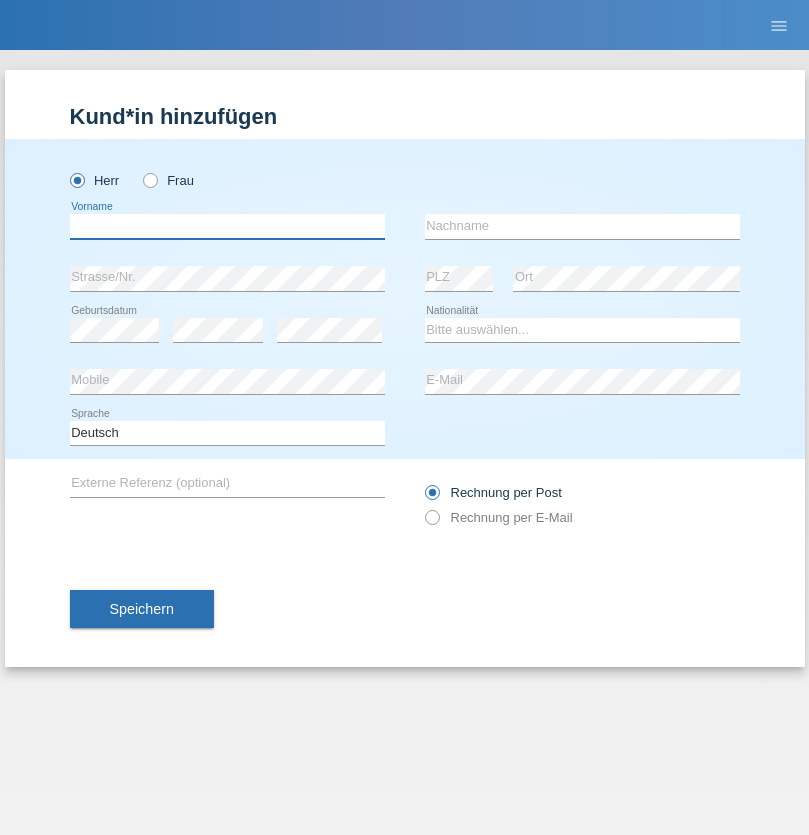 click at bounding box center (227, 226) 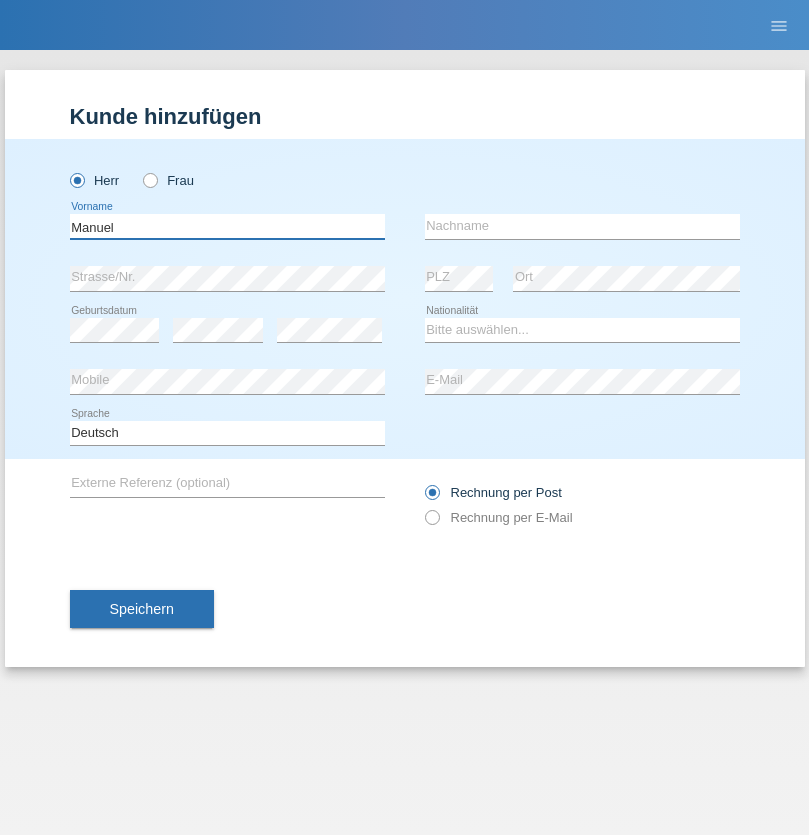 type on "Manuel" 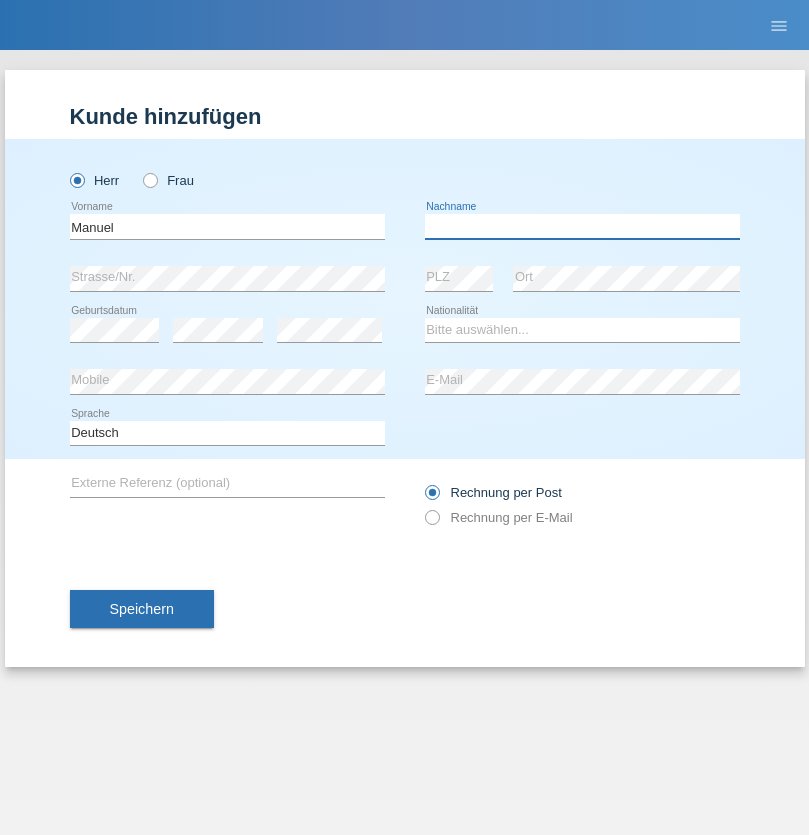 click at bounding box center [582, 226] 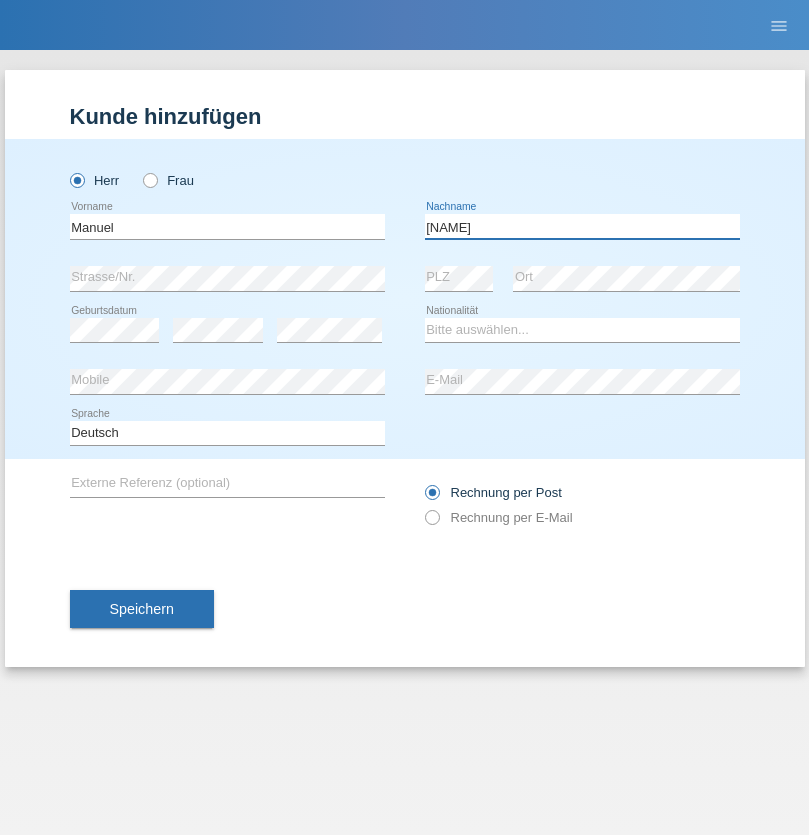 type on "Eisdiele" 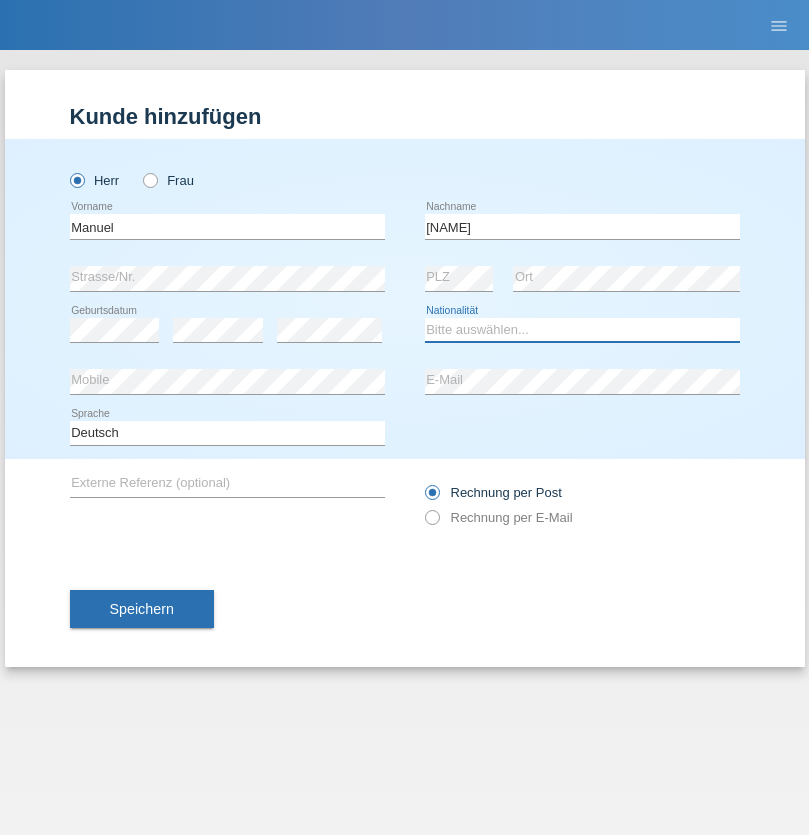 select on "DE" 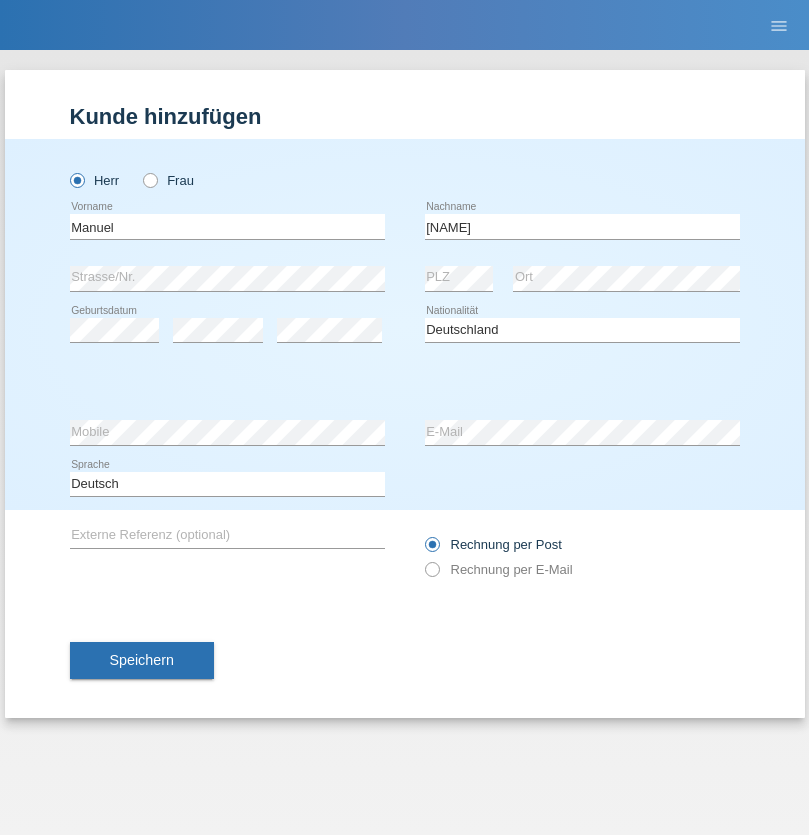 select on "C" 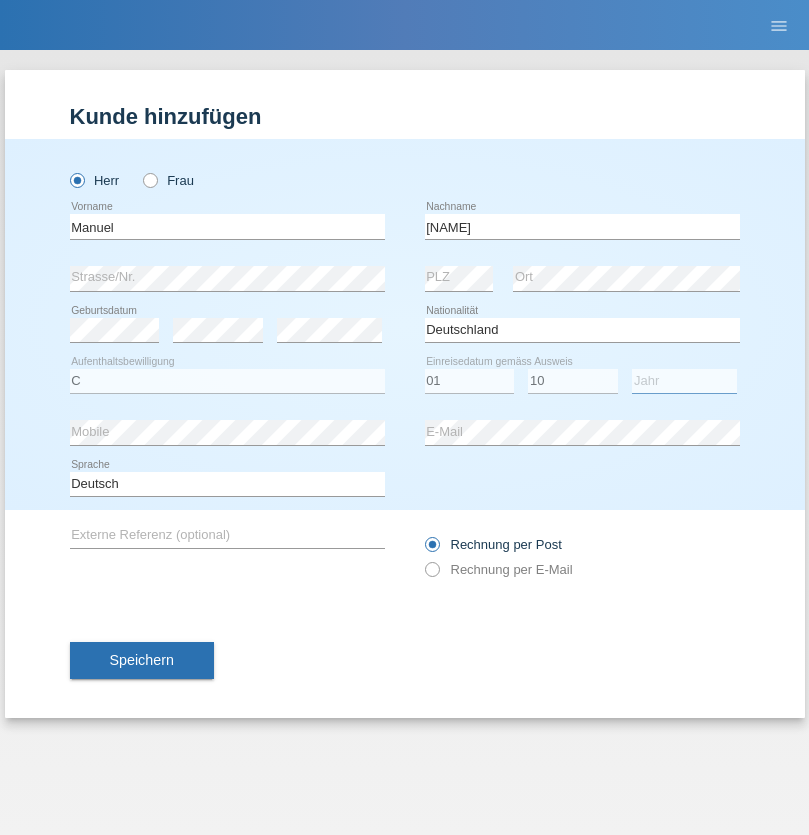select on "2020" 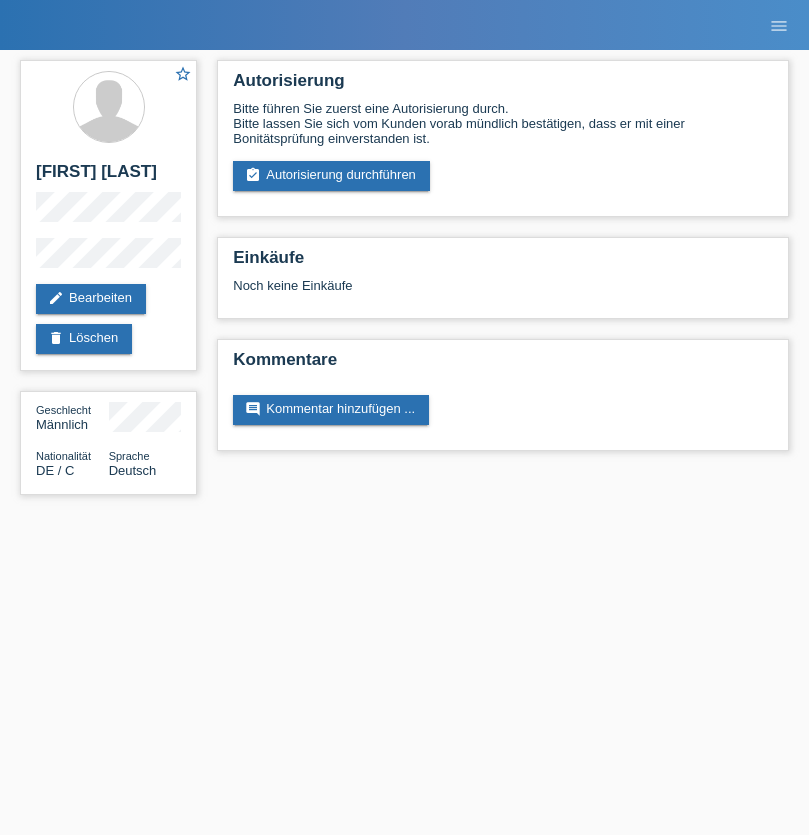 scroll, scrollTop: 0, scrollLeft: 0, axis: both 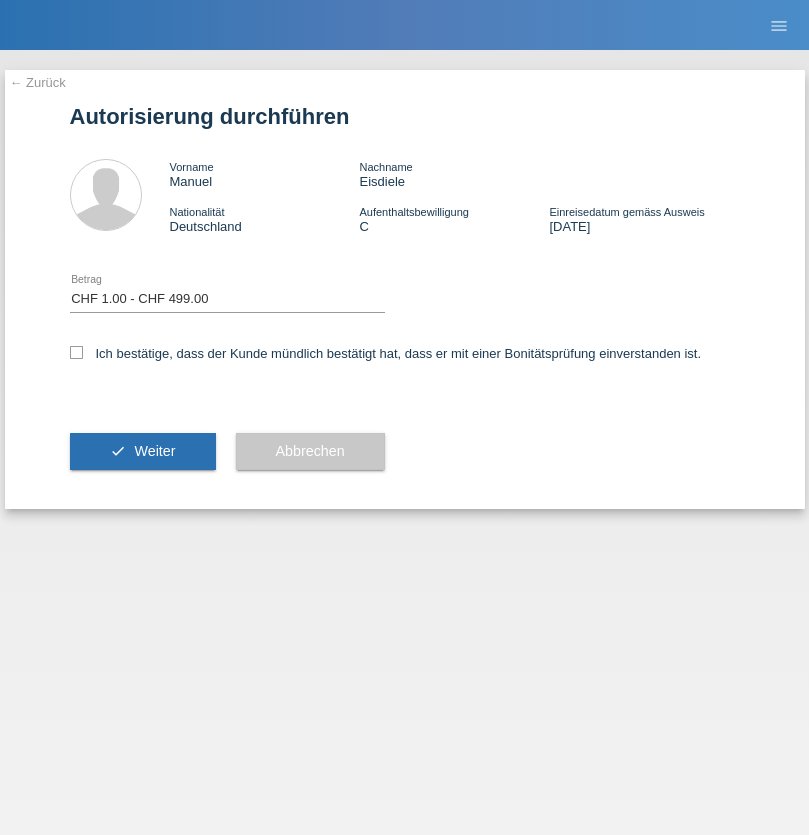 select on "1" 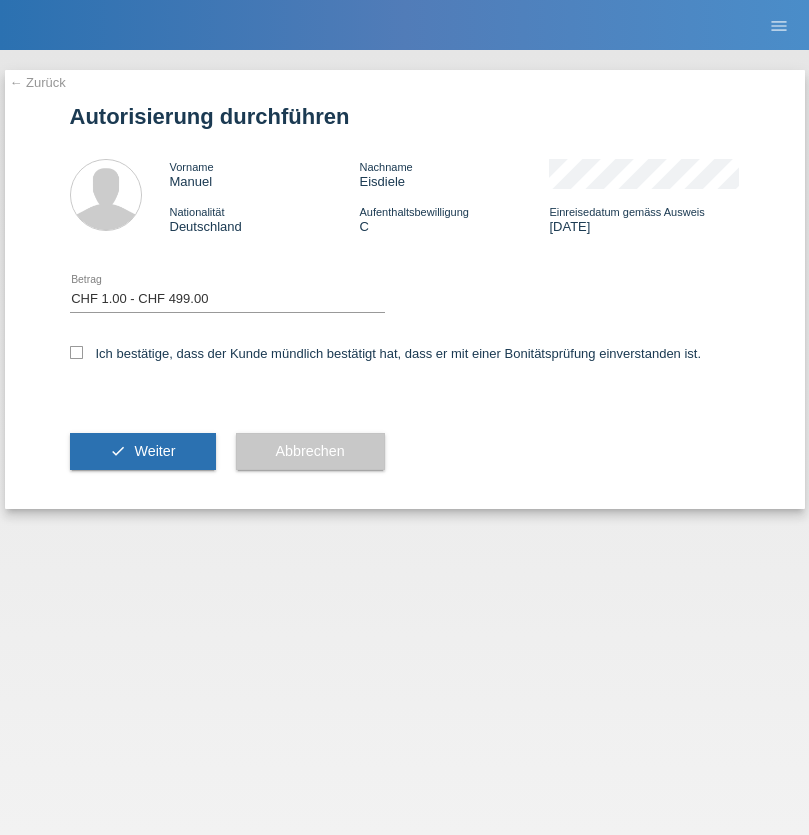 checkbox on "true" 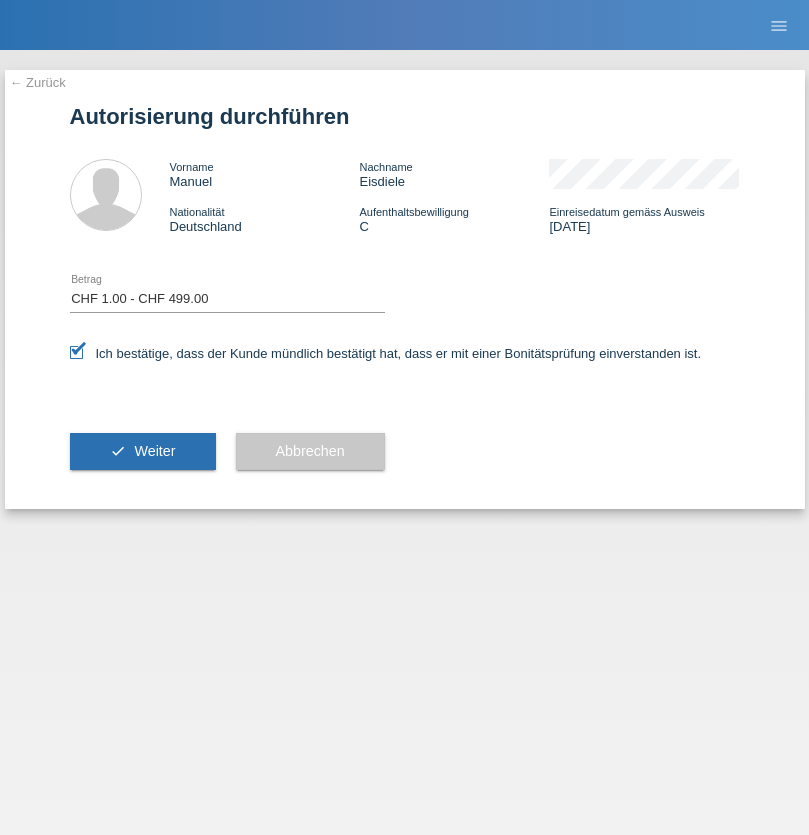 scroll, scrollTop: 0, scrollLeft: 0, axis: both 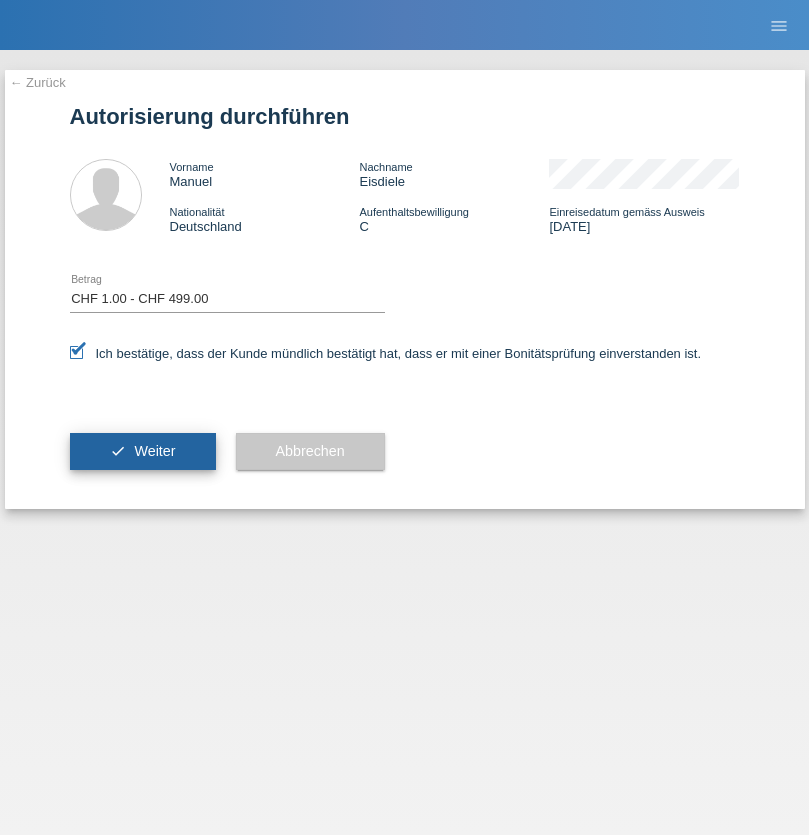 click on "Weiter" at bounding box center (154, 451) 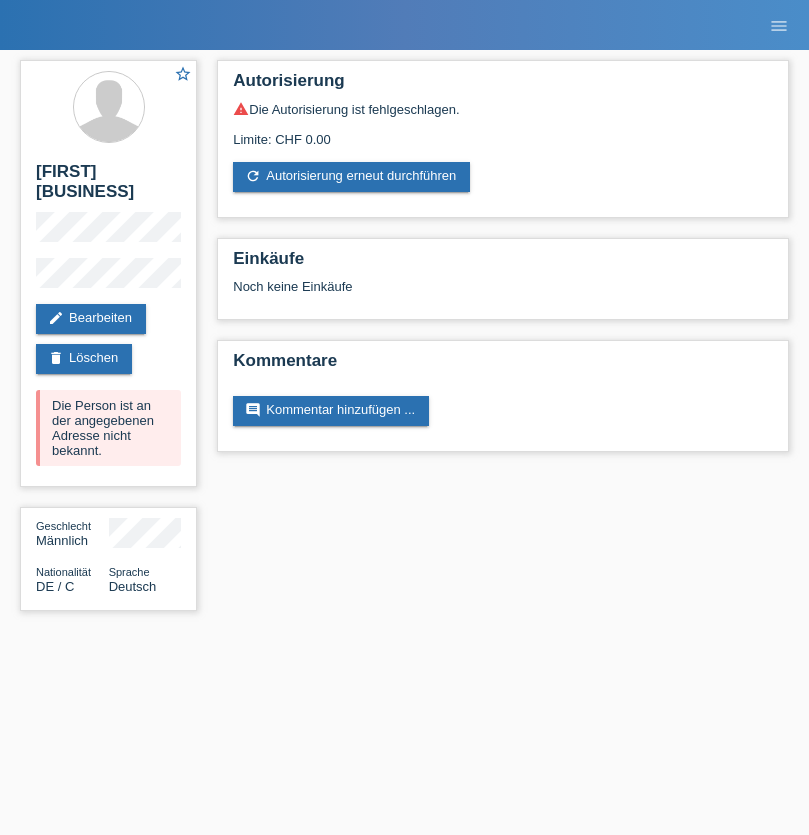scroll, scrollTop: 0, scrollLeft: 0, axis: both 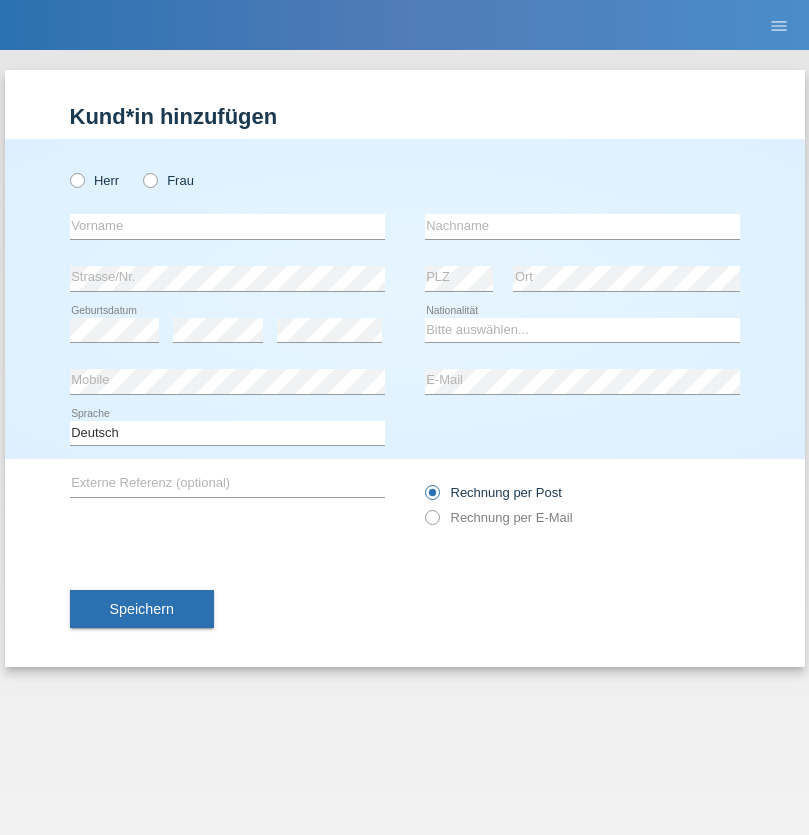 radio on "true" 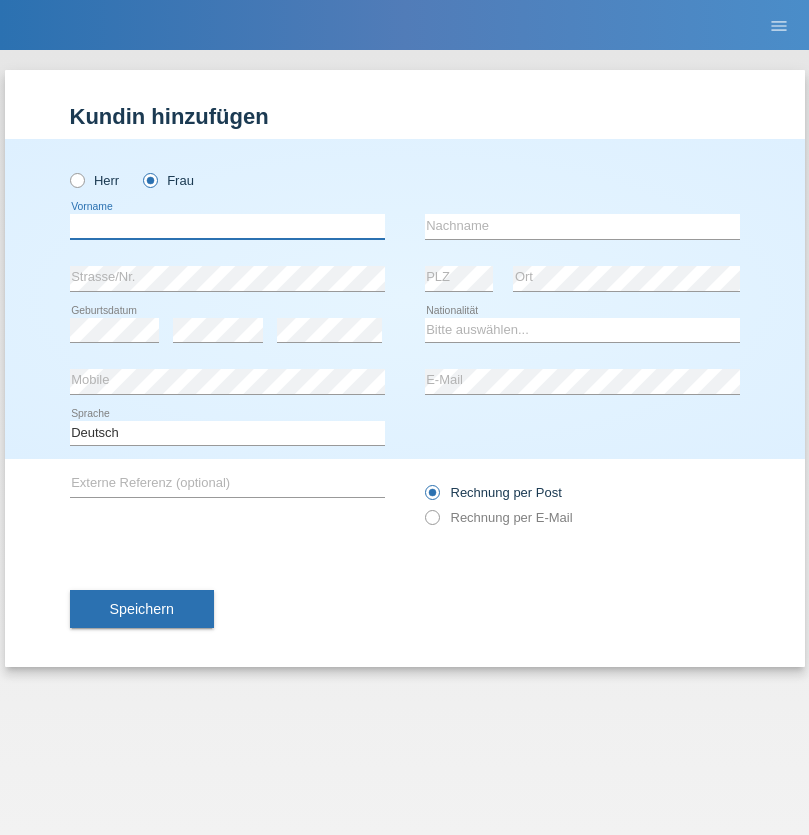 click at bounding box center [227, 226] 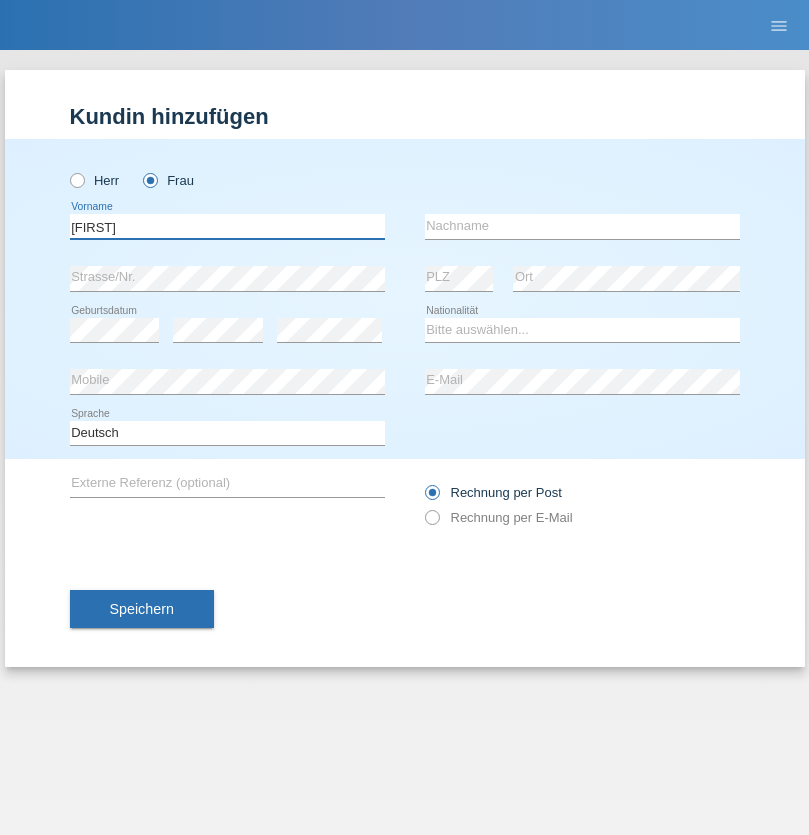 type on "Christina" 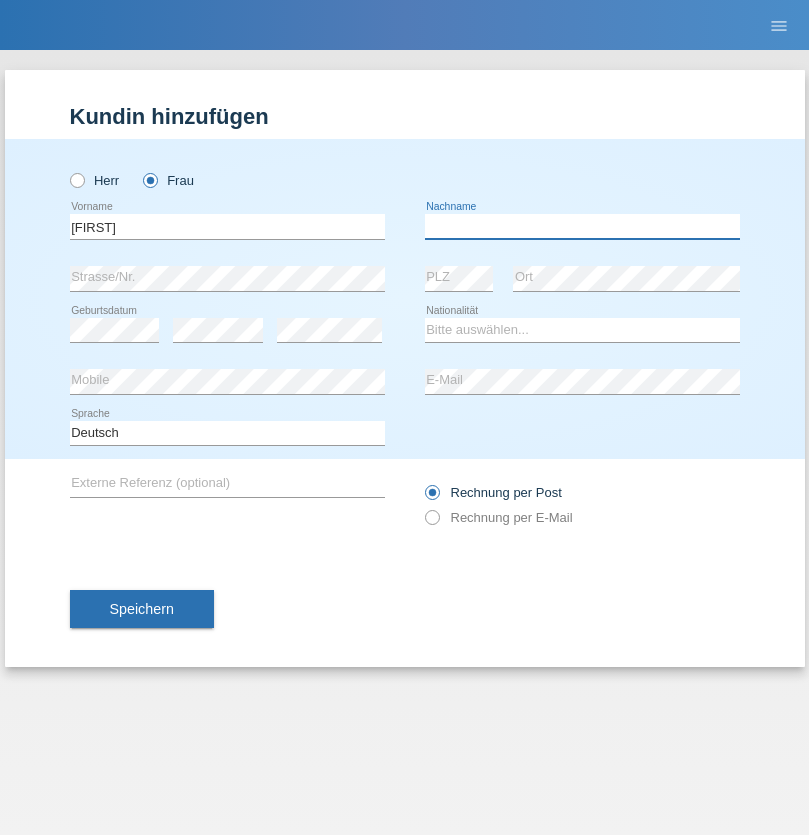 click at bounding box center (582, 226) 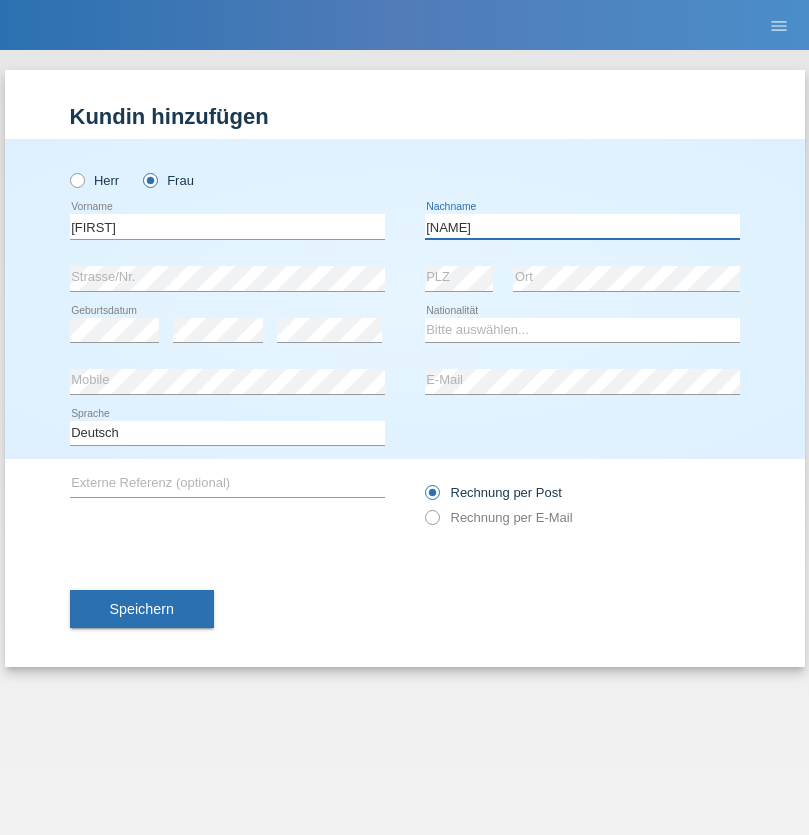 type on "ehrenberg" 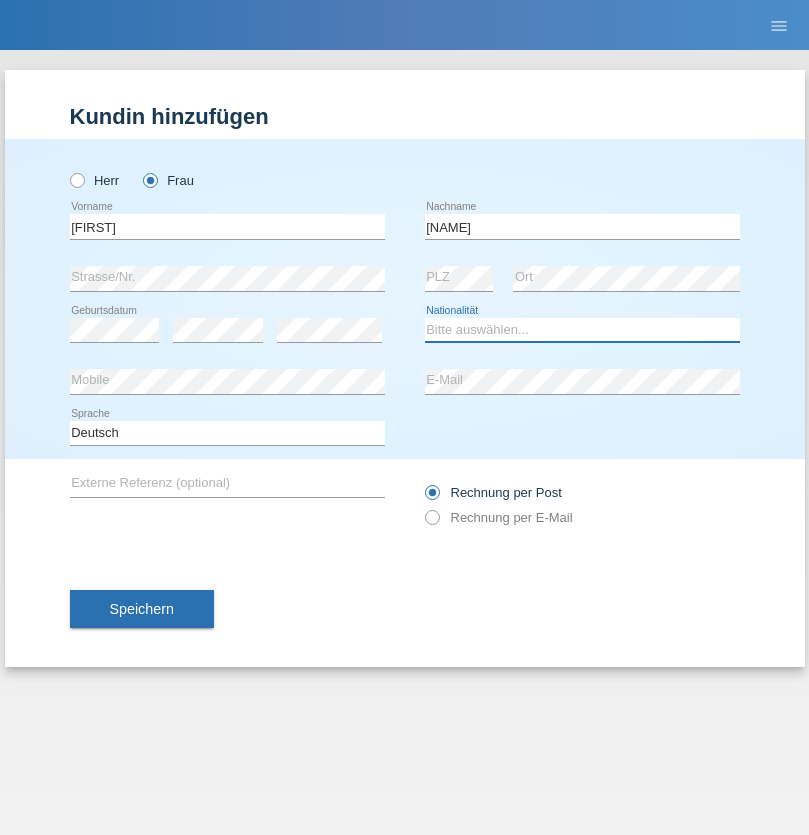 select on "DE" 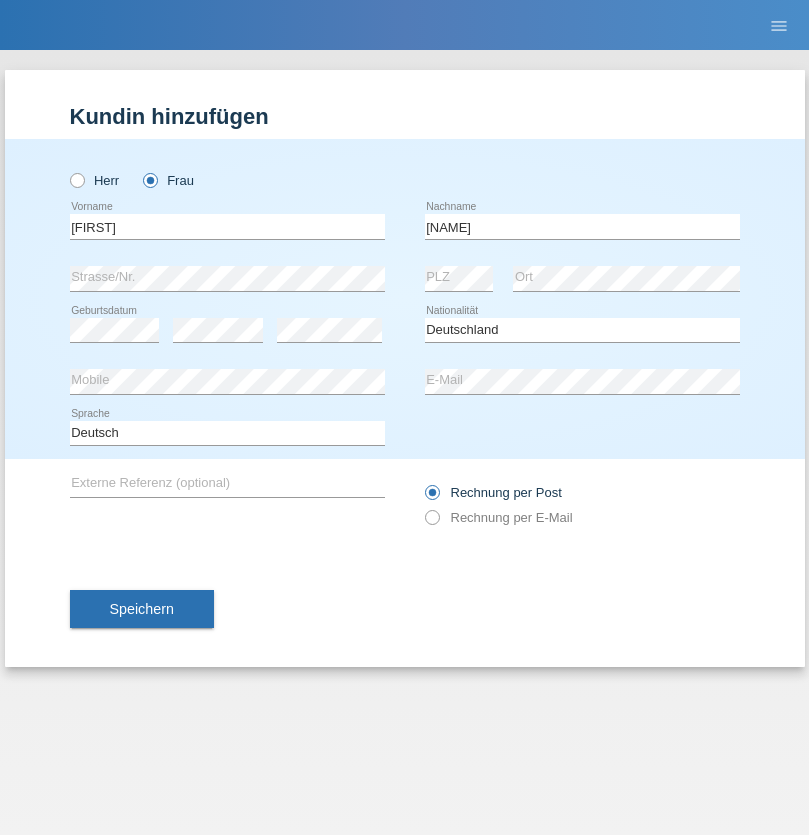 select on "C" 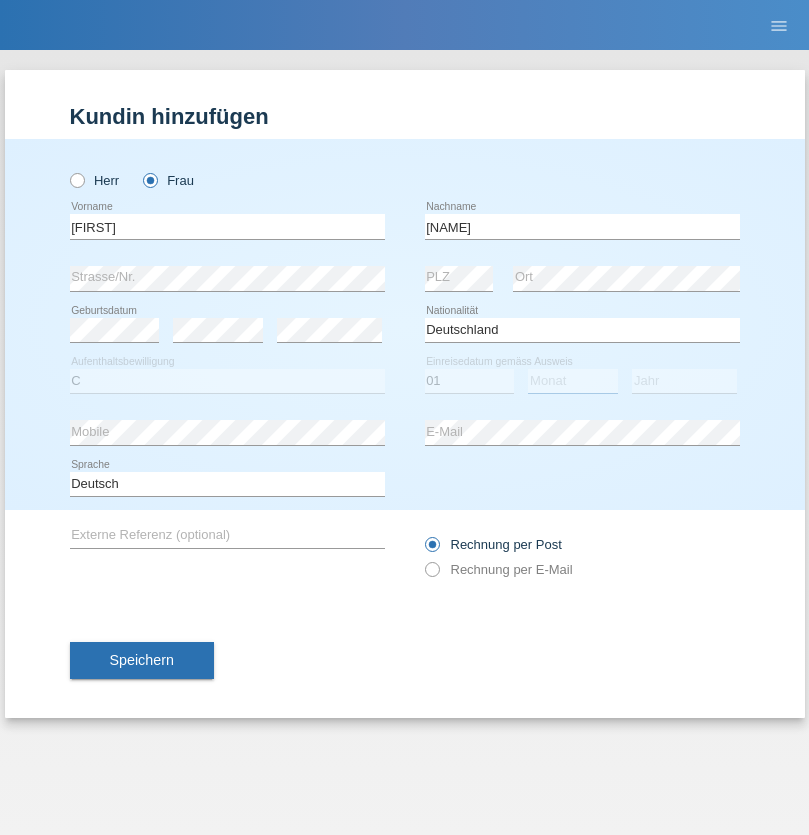 select on "10" 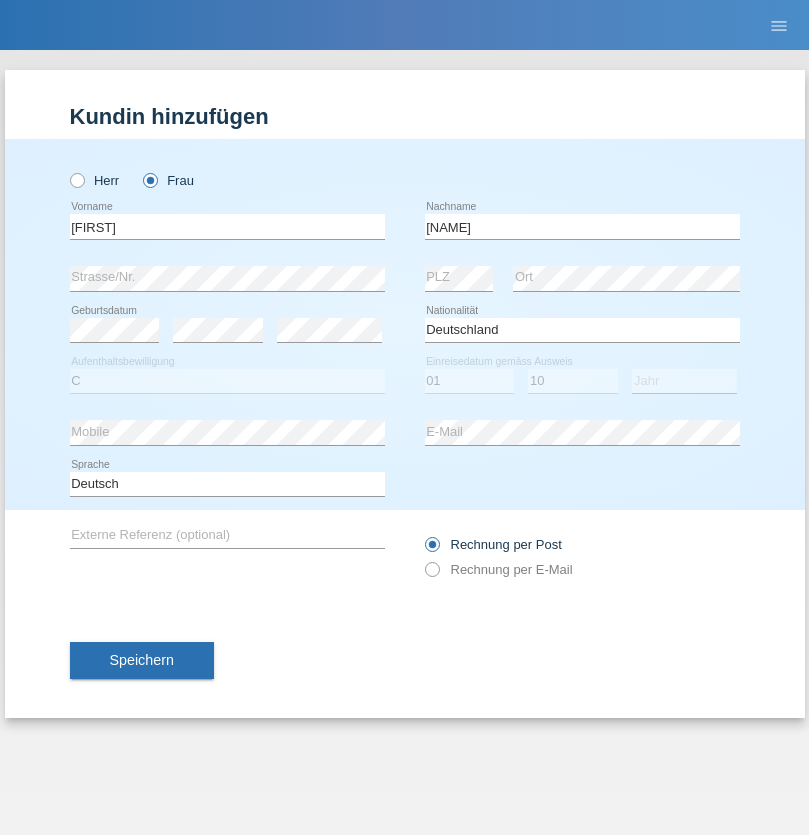 select on "2020" 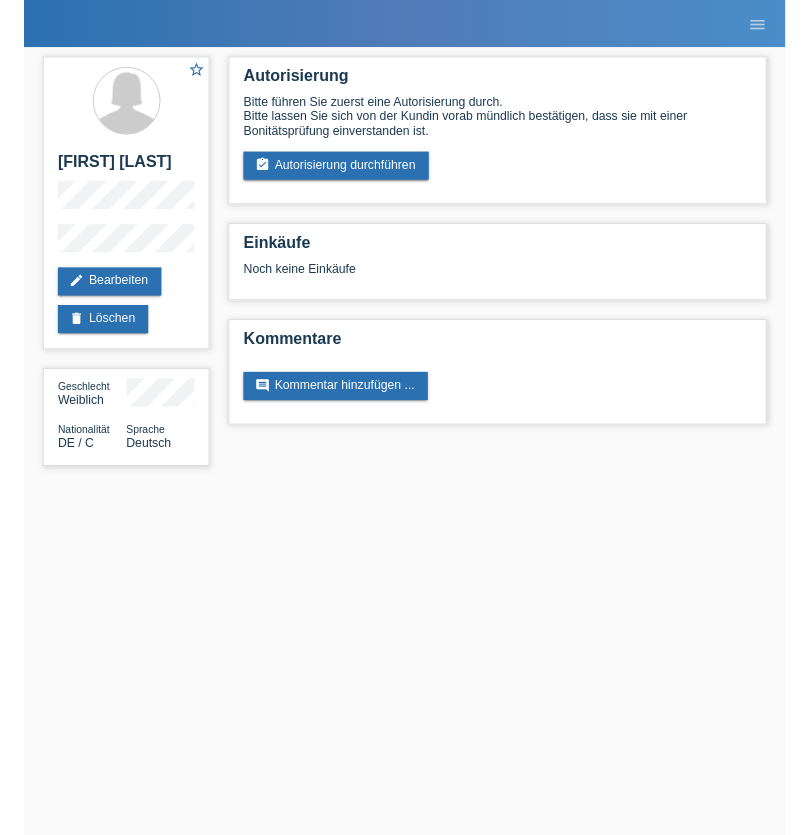 scroll, scrollTop: 0, scrollLeft: 0, axis: both 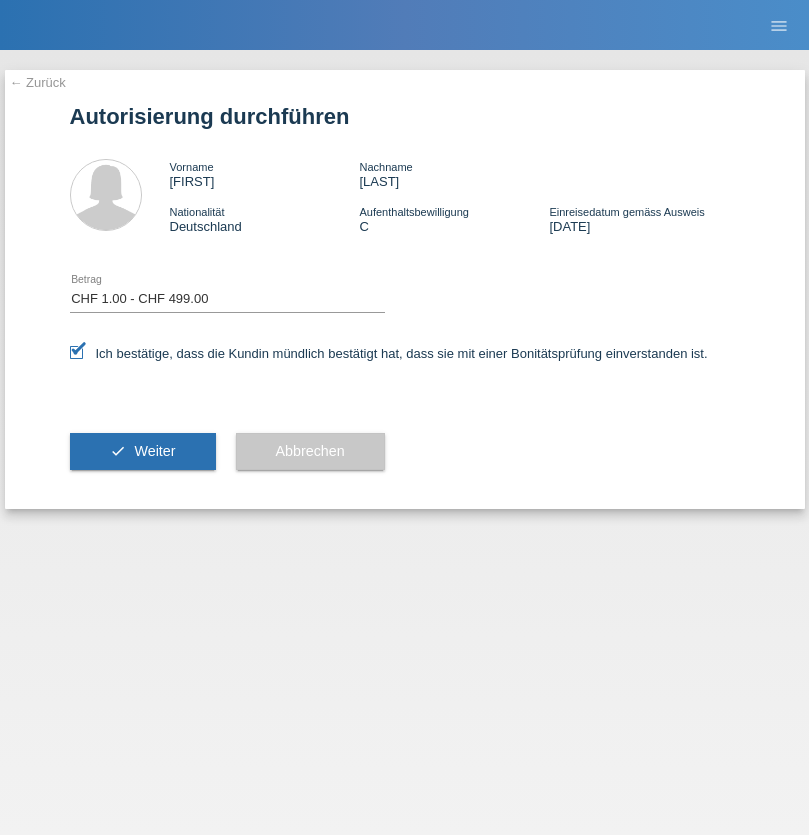 select on "1" 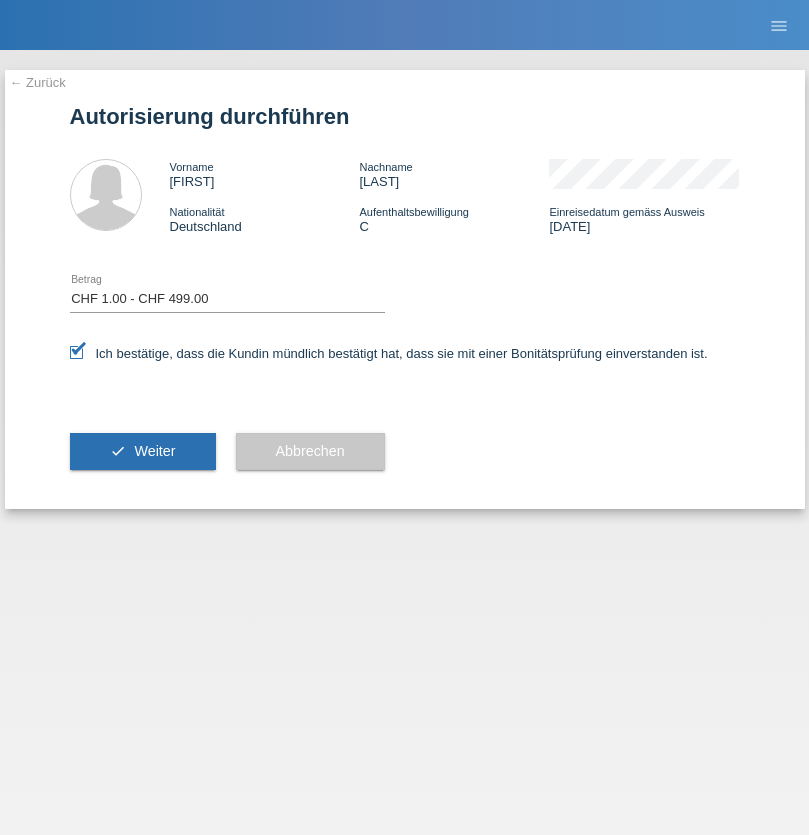 scroll, scrollTop: 0, scrollLeft: 0, axis: both 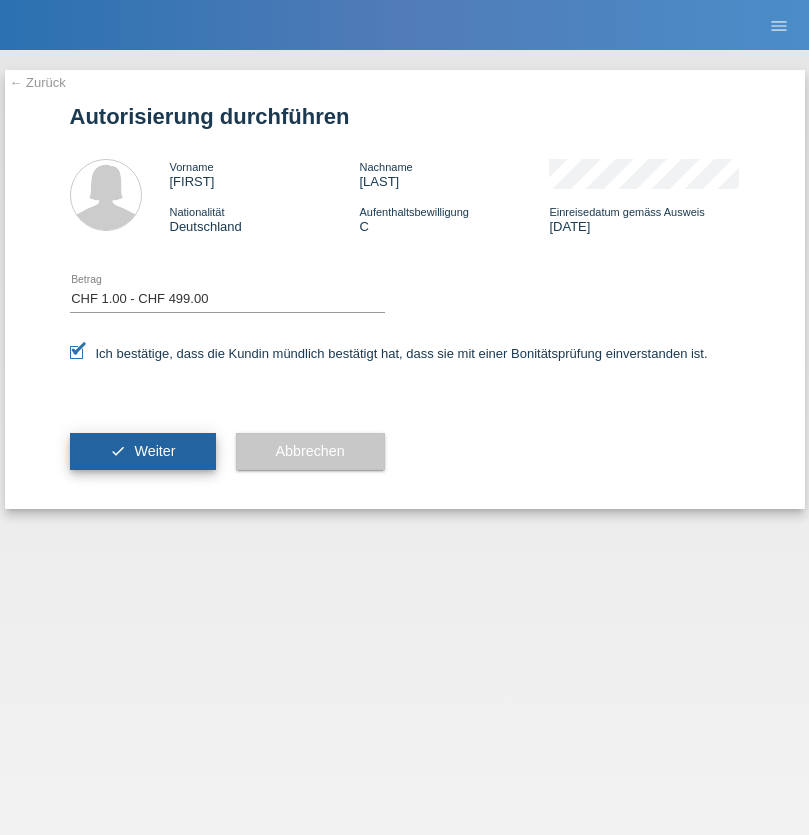 click on "Weiter" at bounding box center (154, 451) 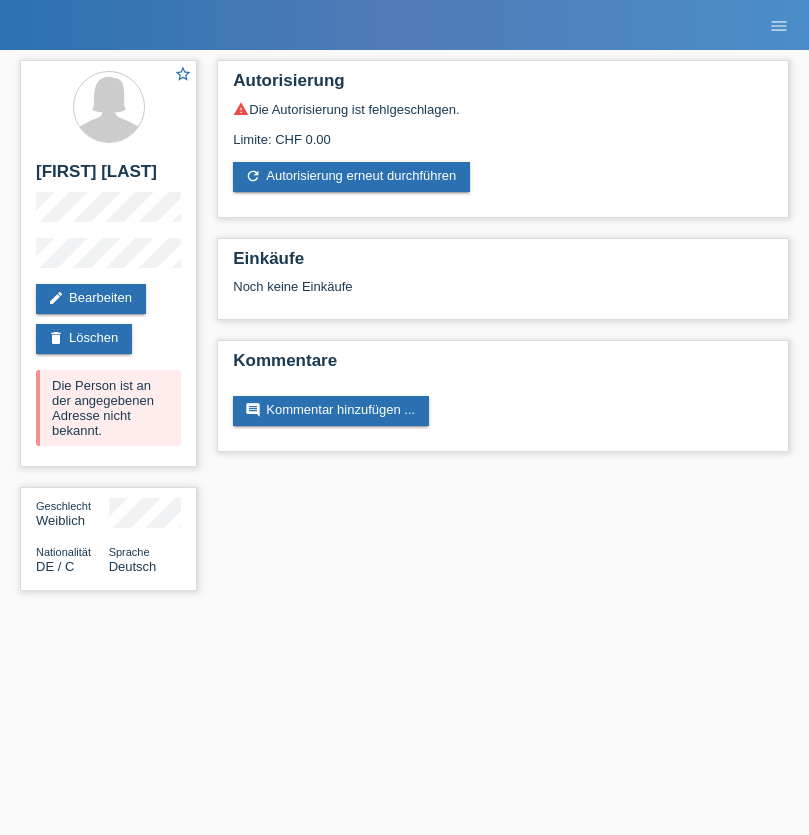 scroll, scrollTop: 0, scrollLeft: 0, axis: both 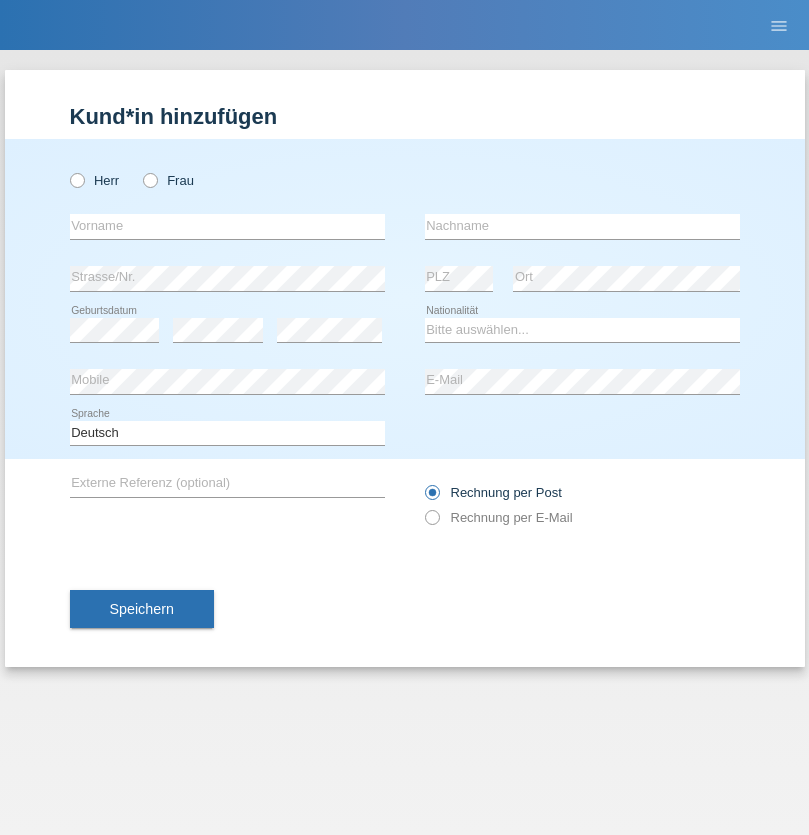 radio on "true" 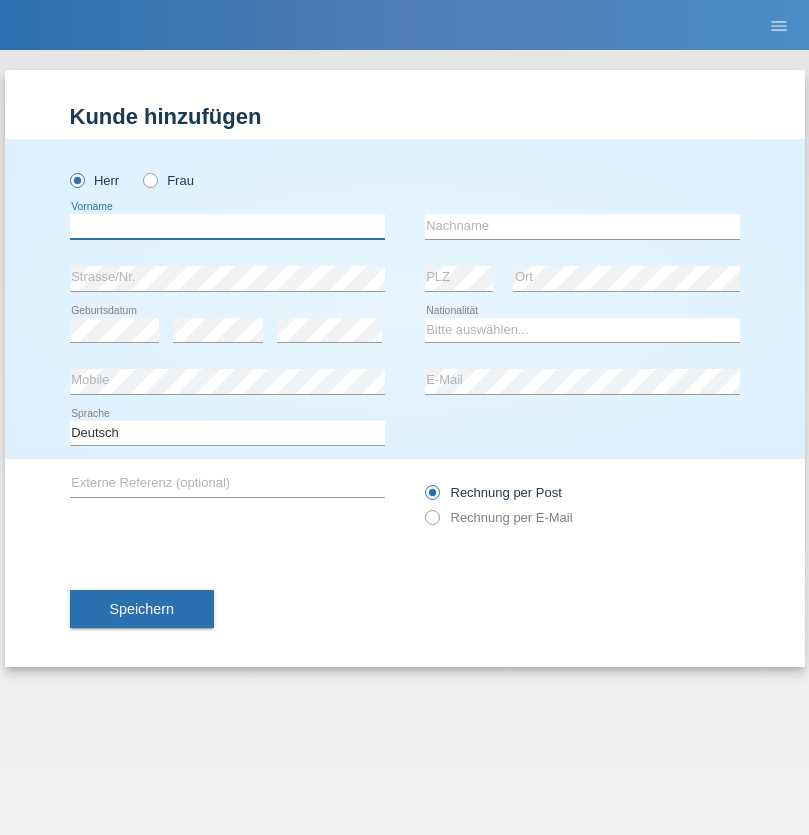 click at bounding box center (227, 226) 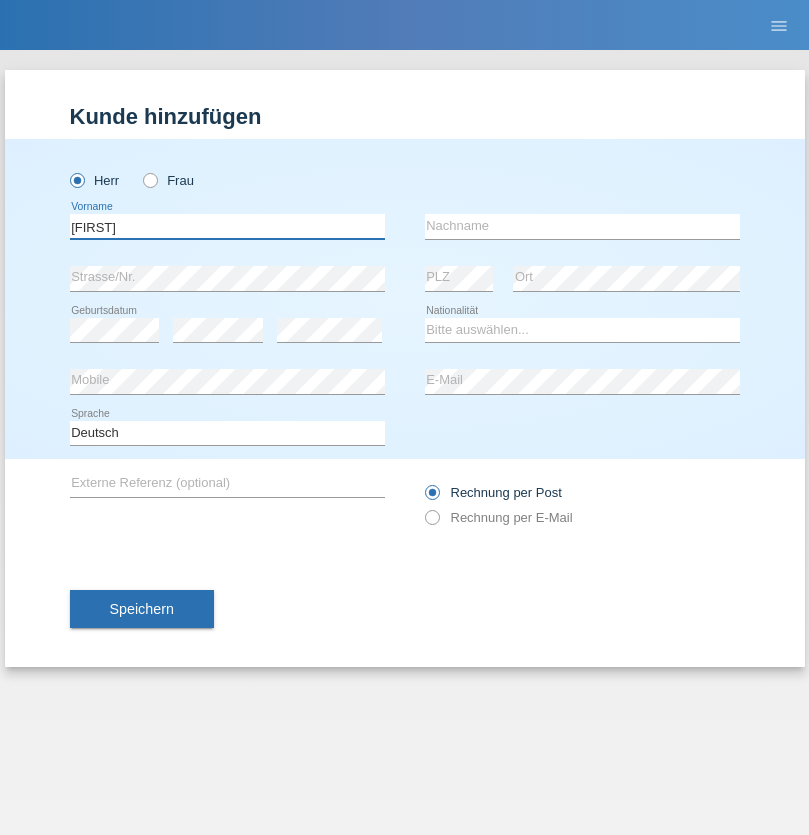 type on "René" 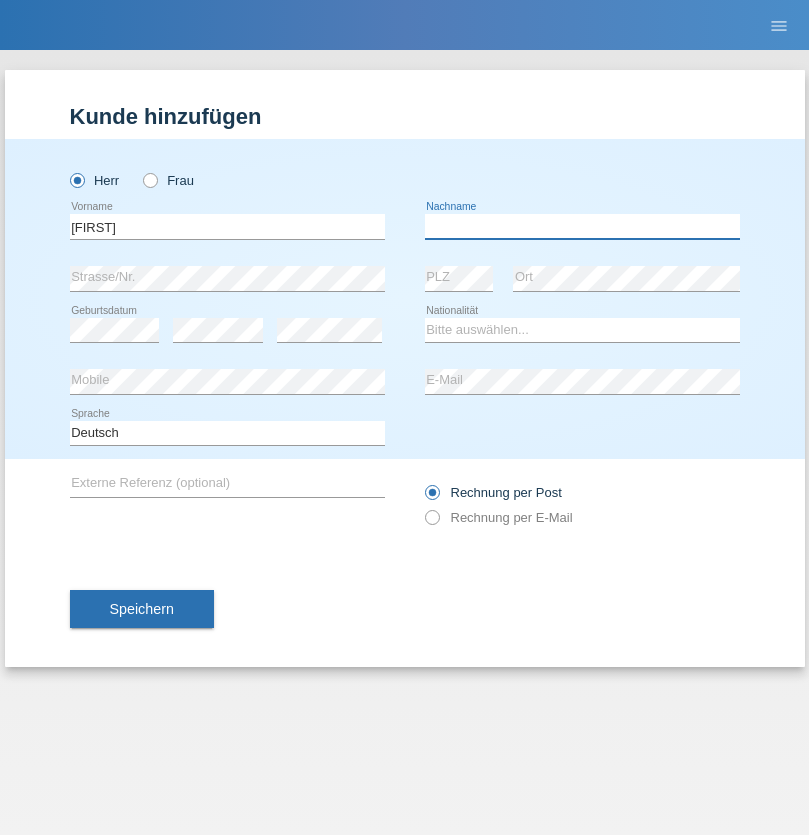 click at bounding box center (582, 226) 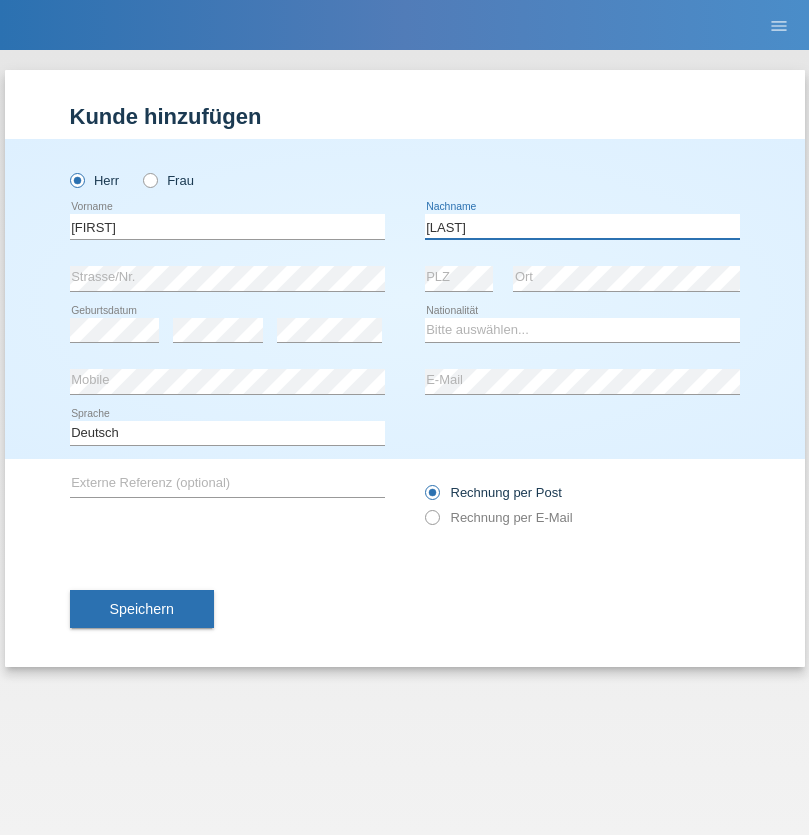 type on "[LAST]" 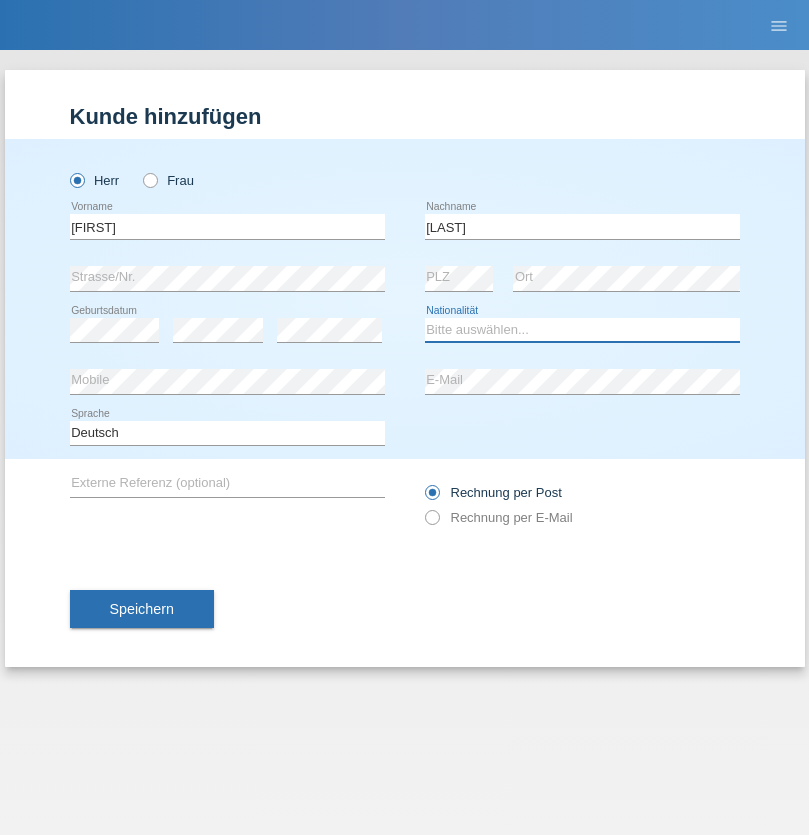 select on "CH" 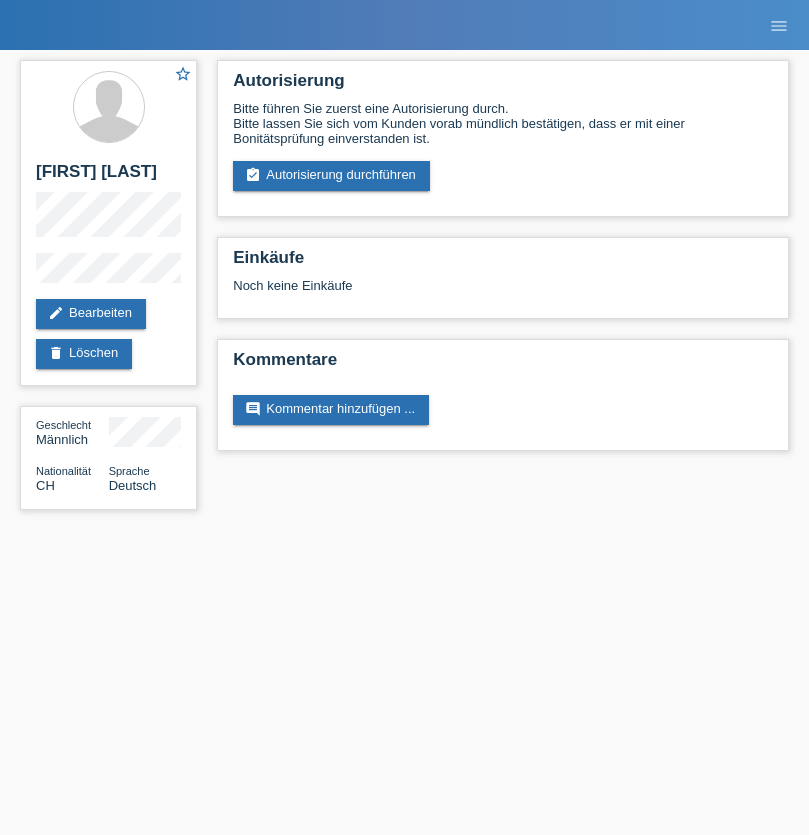 scroll, scrollTop: 0, scrollLeft: 0, axis: both 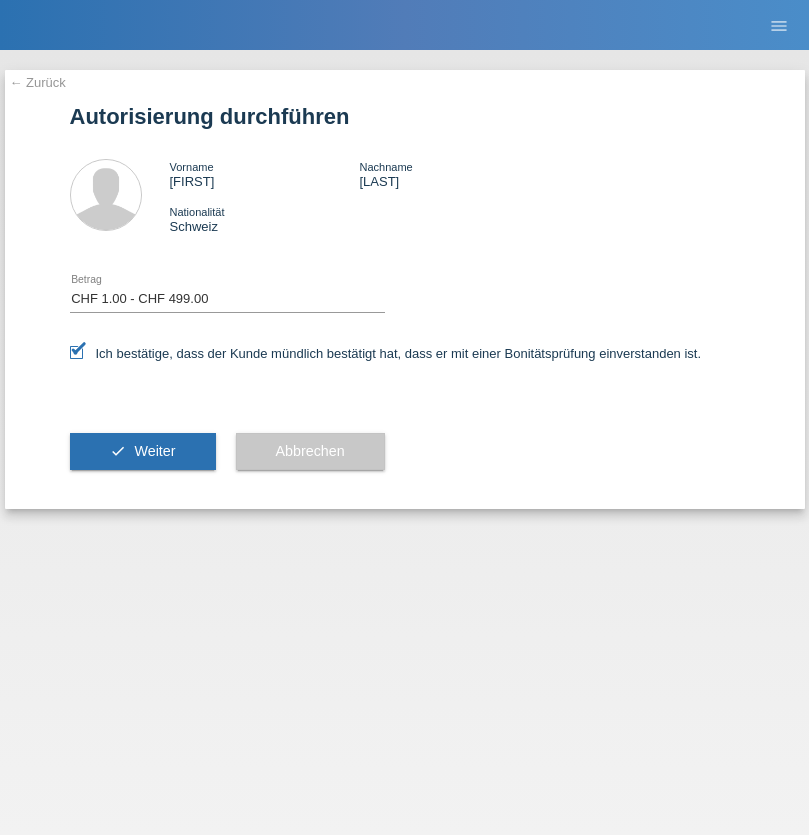 select on "1" 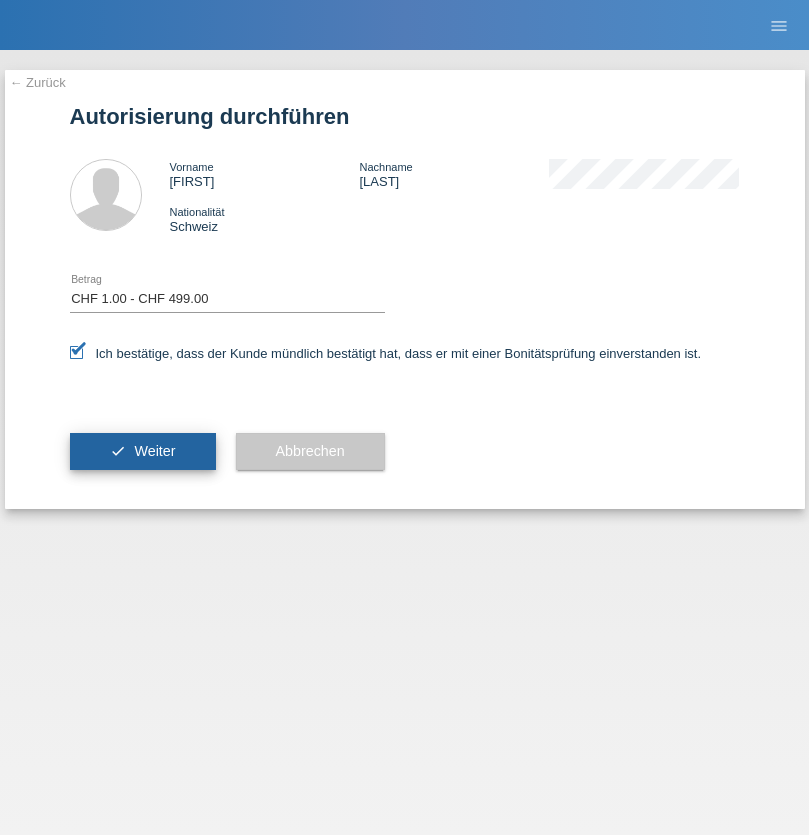 click on "Weiter" at bounding box center [154, 451] 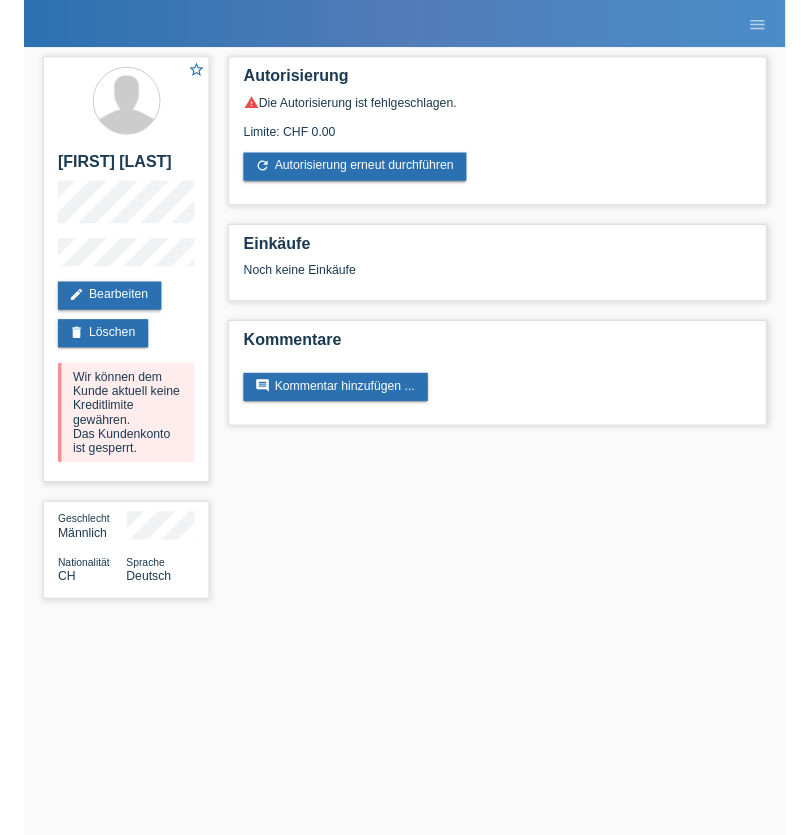 scroll, scrollTop: 0, scrollLeft: 0, axis: both 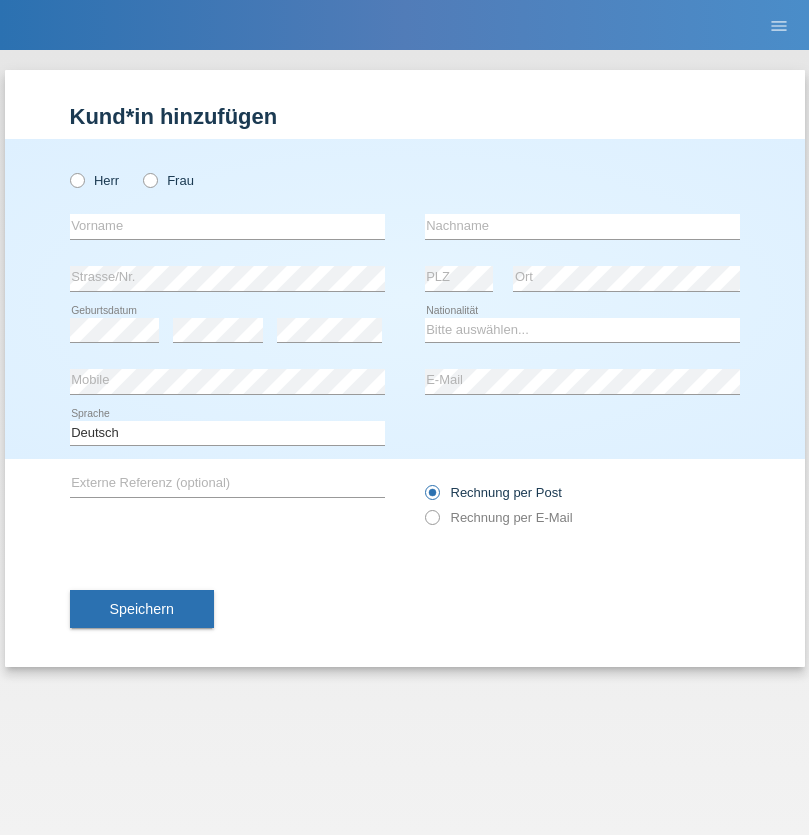 radio on "true" 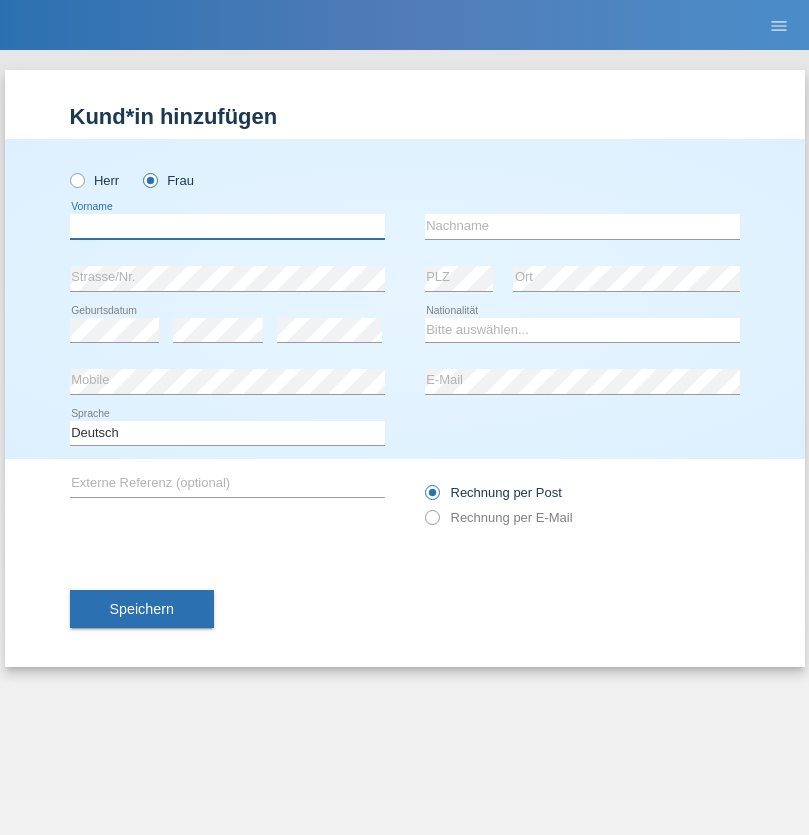 click at bounding box center (227, 226) 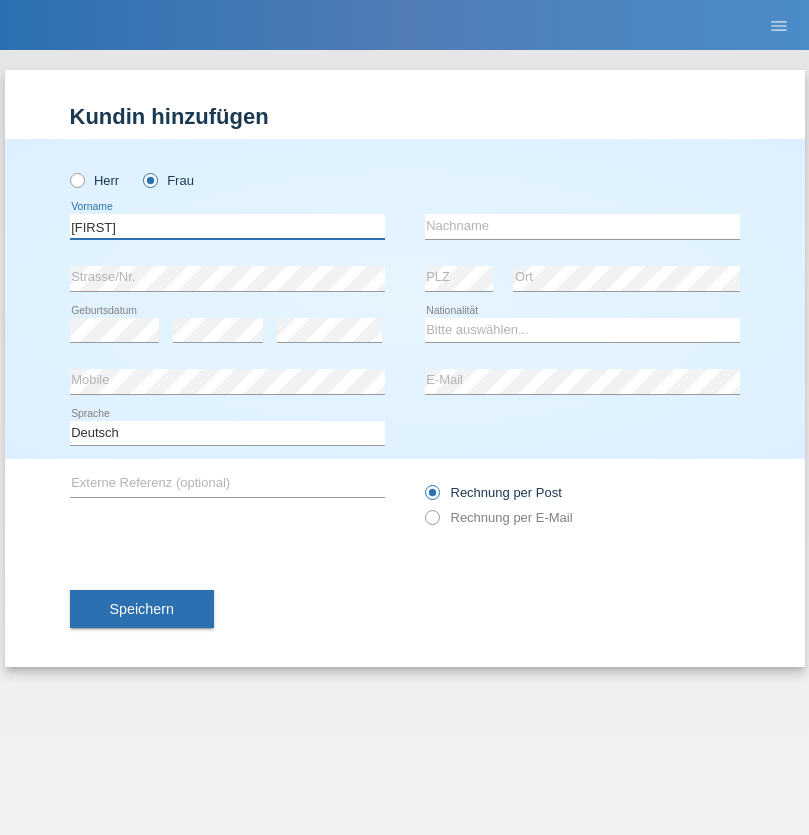 type on "Samira" 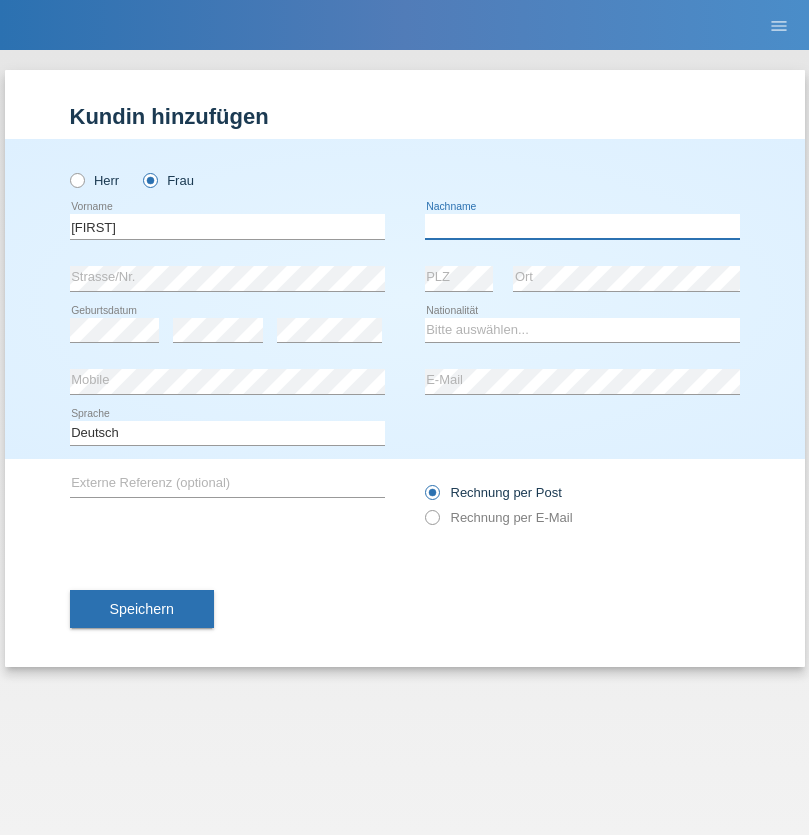click at bounding box center (582, 226) 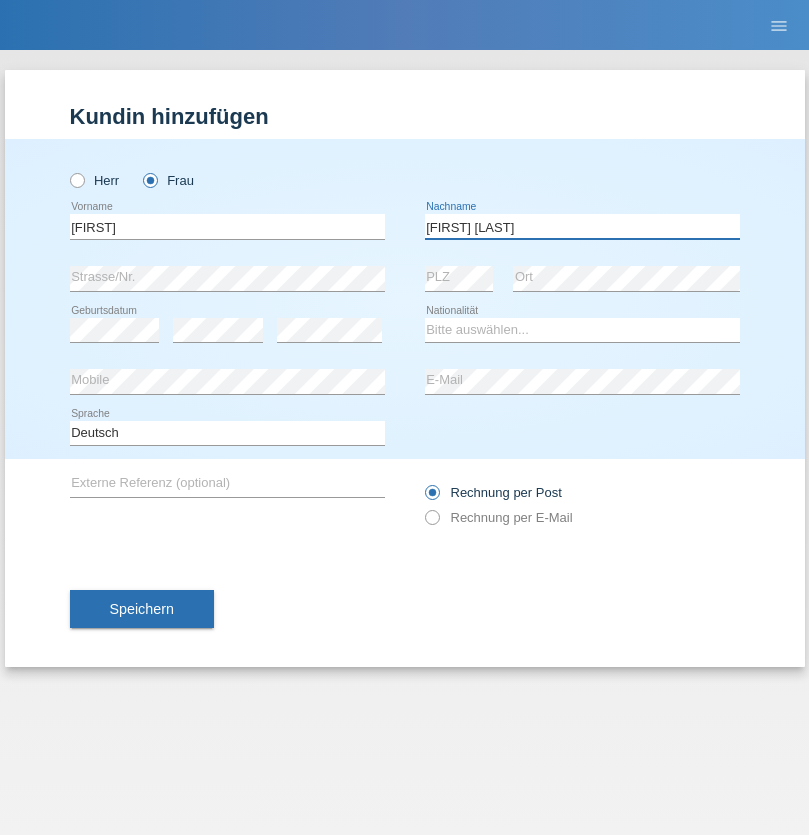 type on "Baltazar Manuel" 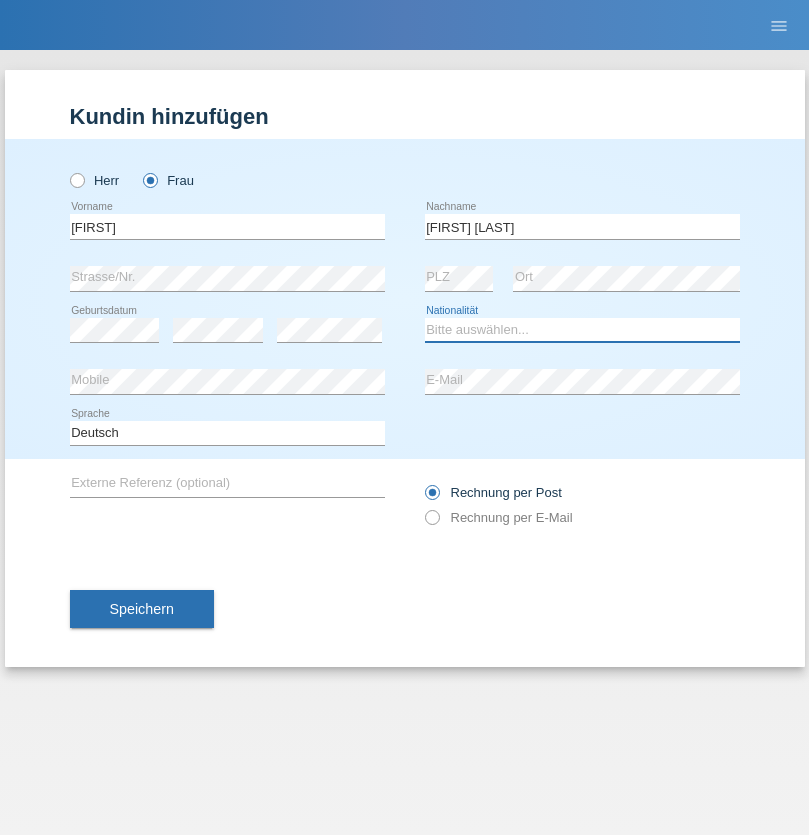 select on "CH" 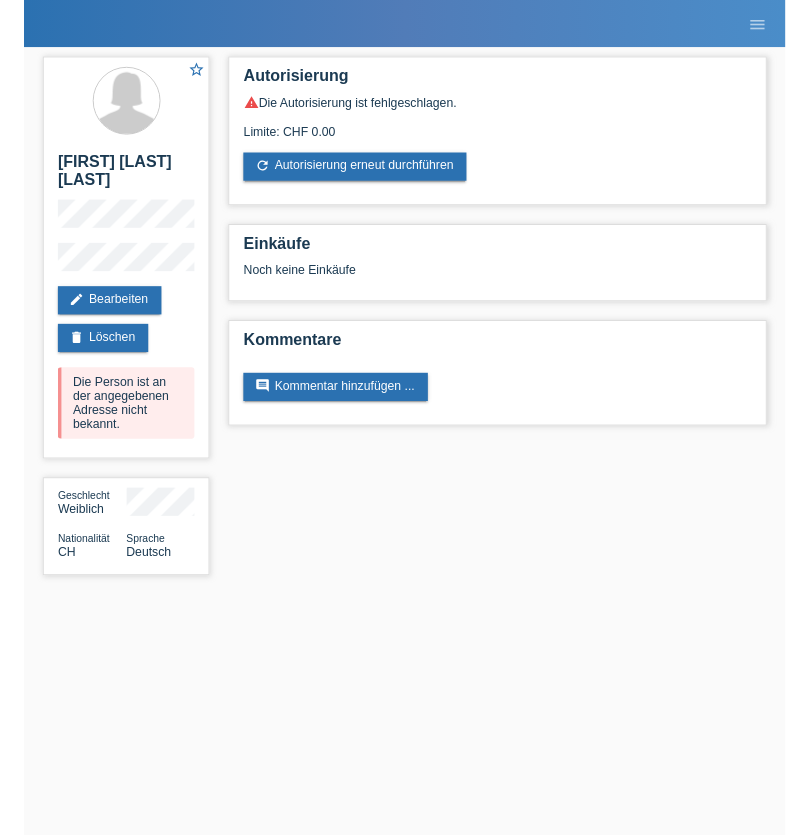 scroll, scrollTop: 0, scrollLeft: 0, axis: both 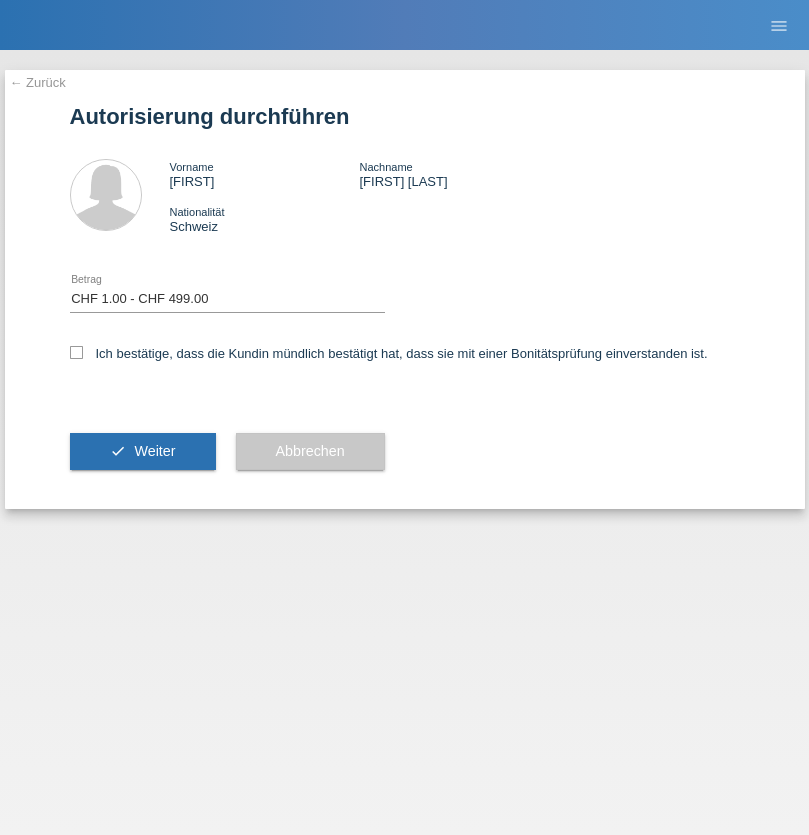 select on "1" 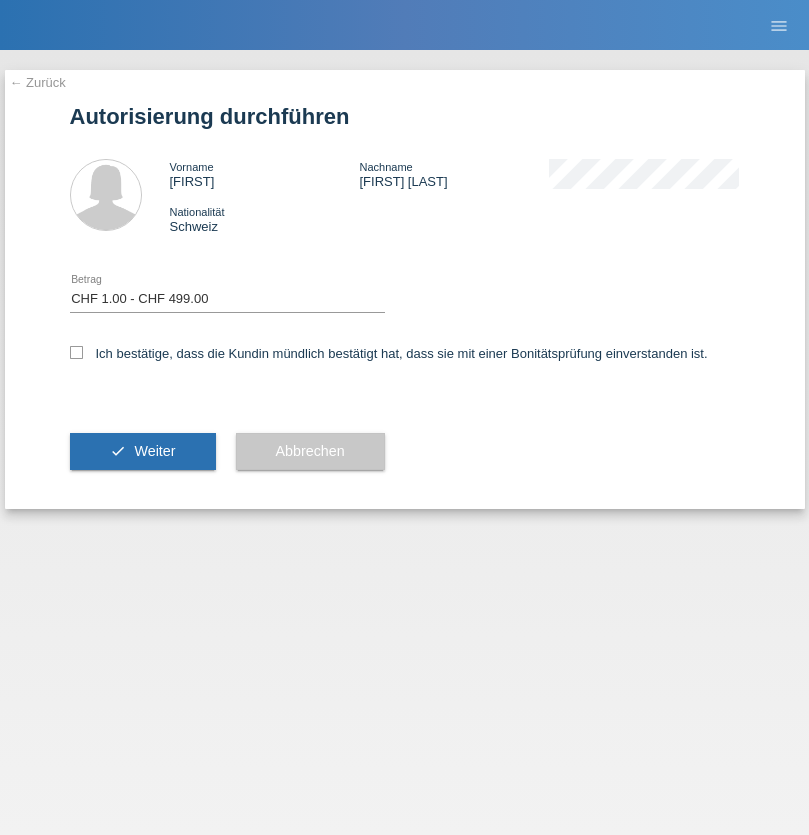 checkbox on "true" 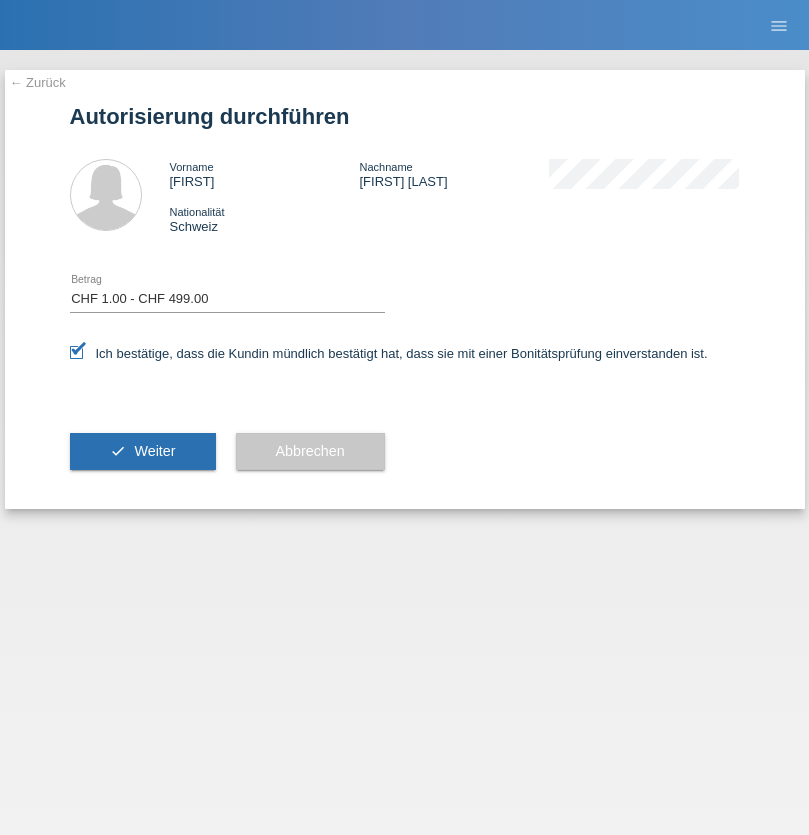 scroll, scrollTop: 0, scrollLeft: 0, axis: both 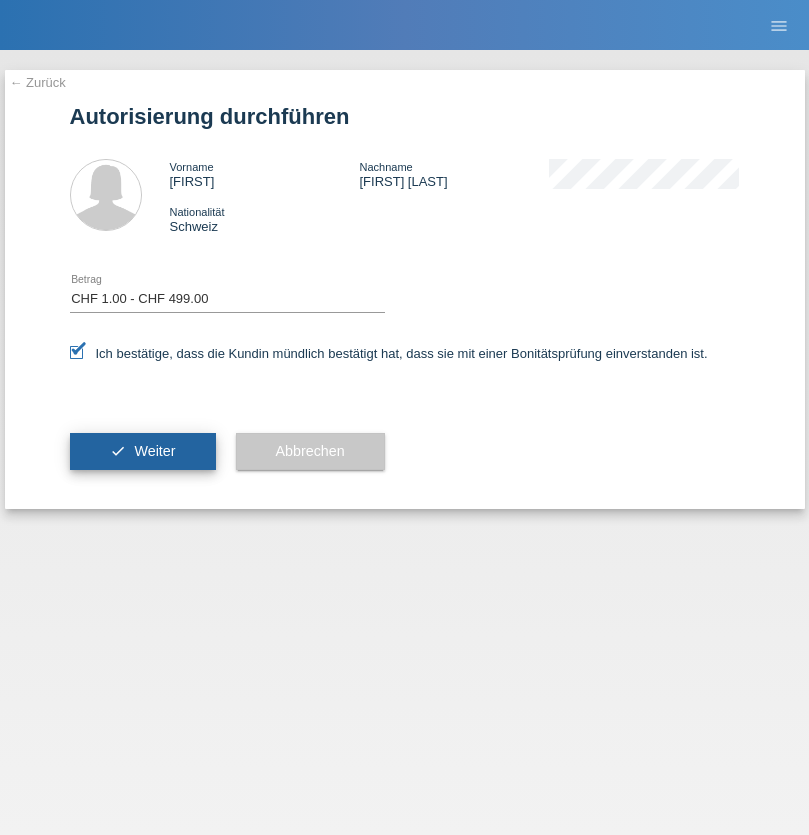 click on "Weiter" at bounding box center [154, 451] 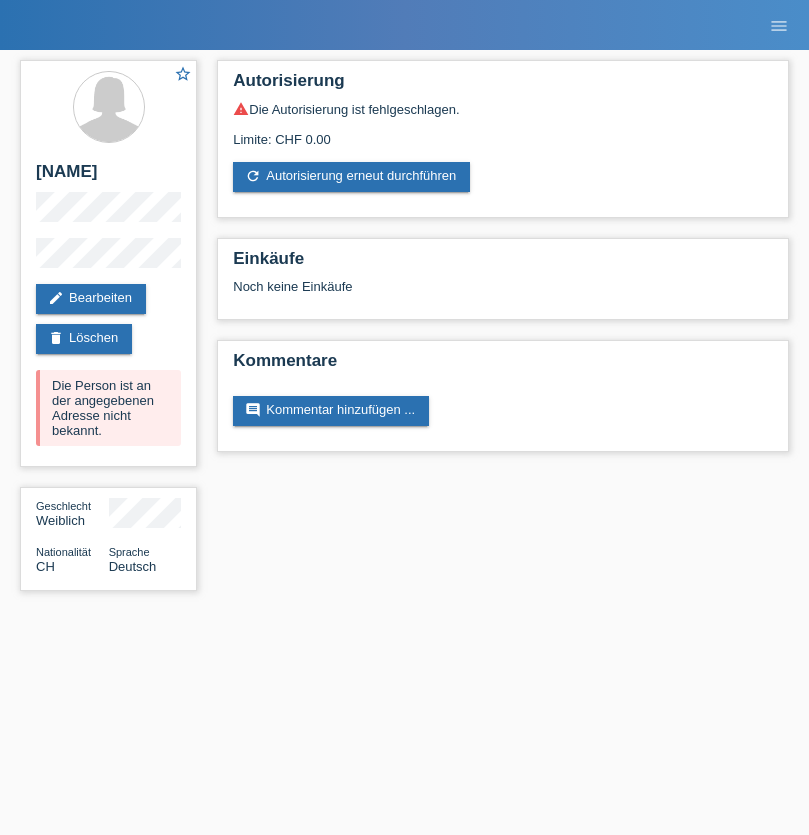 scroll, scrollTop: 0, scrollLeft: 0, axis: both 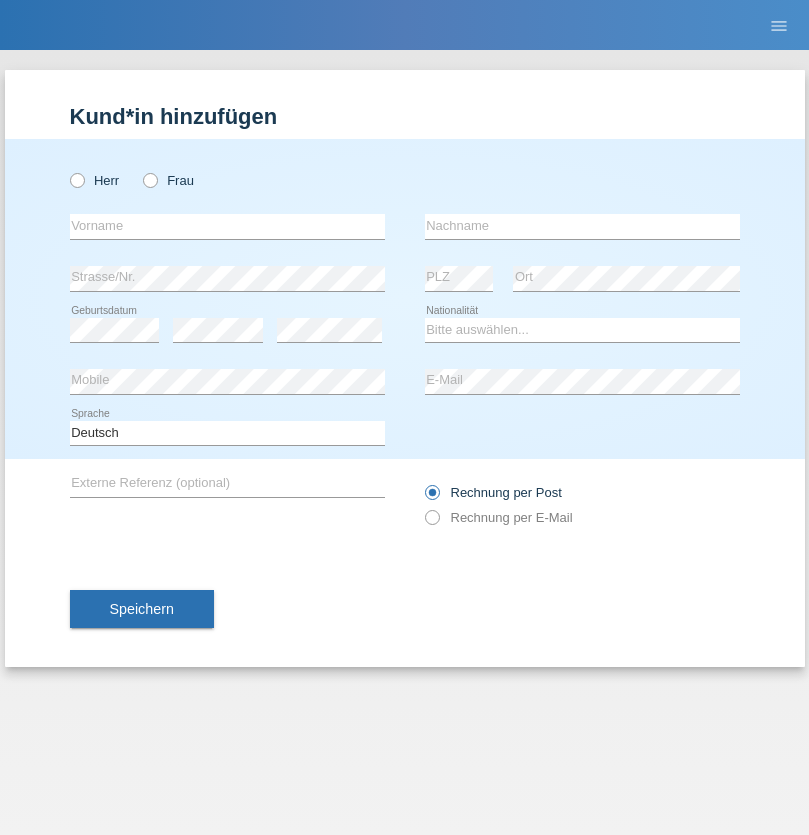 radio on "true" 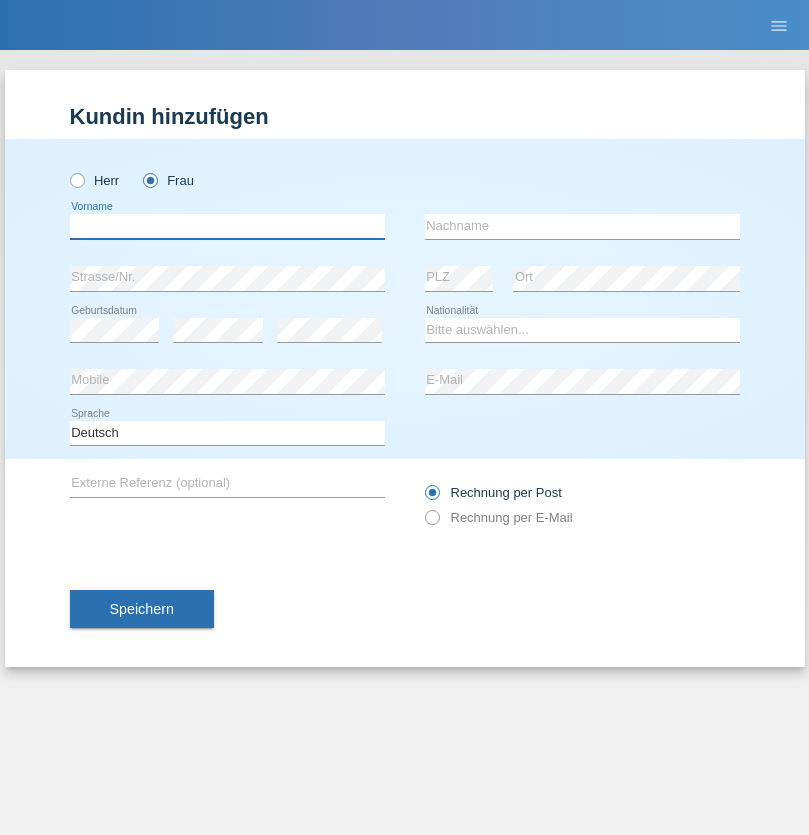 click at bounding box center (227, 226) 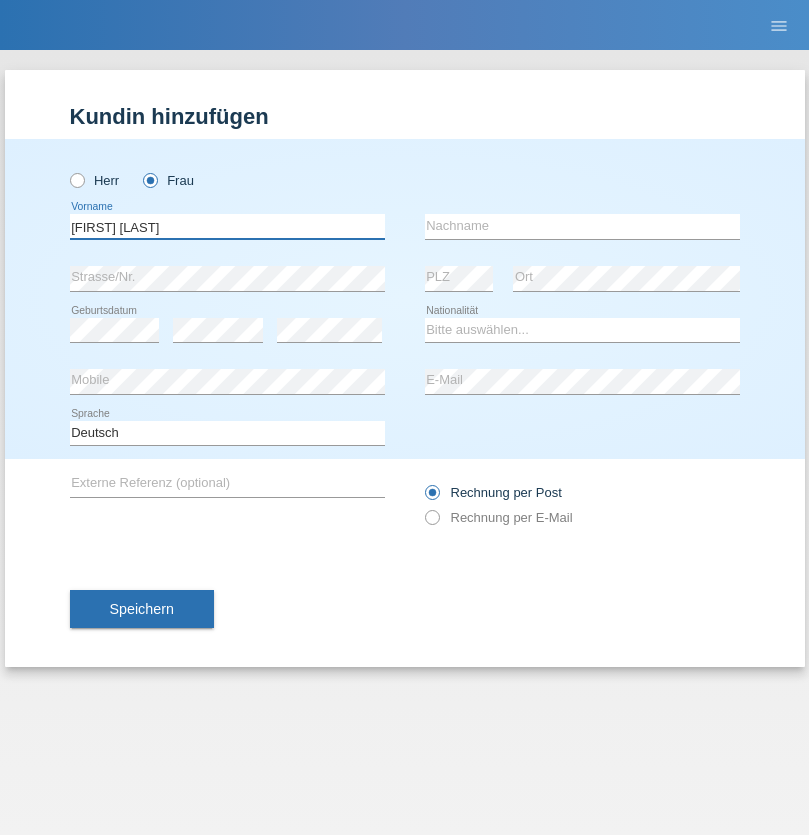 type on "[FIRST] [LAST]" 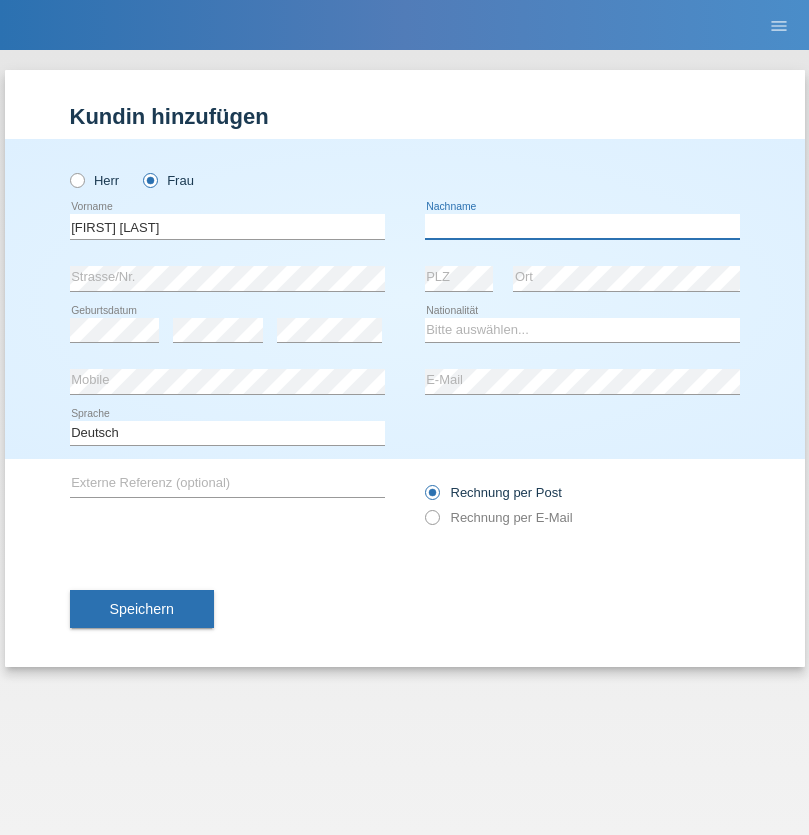 click at bounding box center [582, 226] 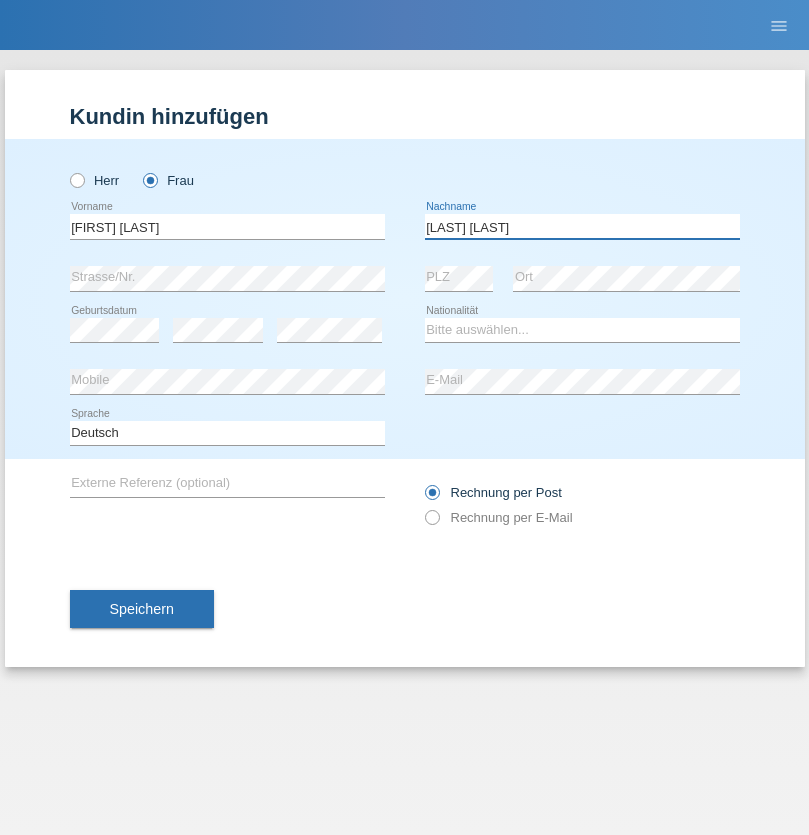 type on "[LAST] [LAST]" 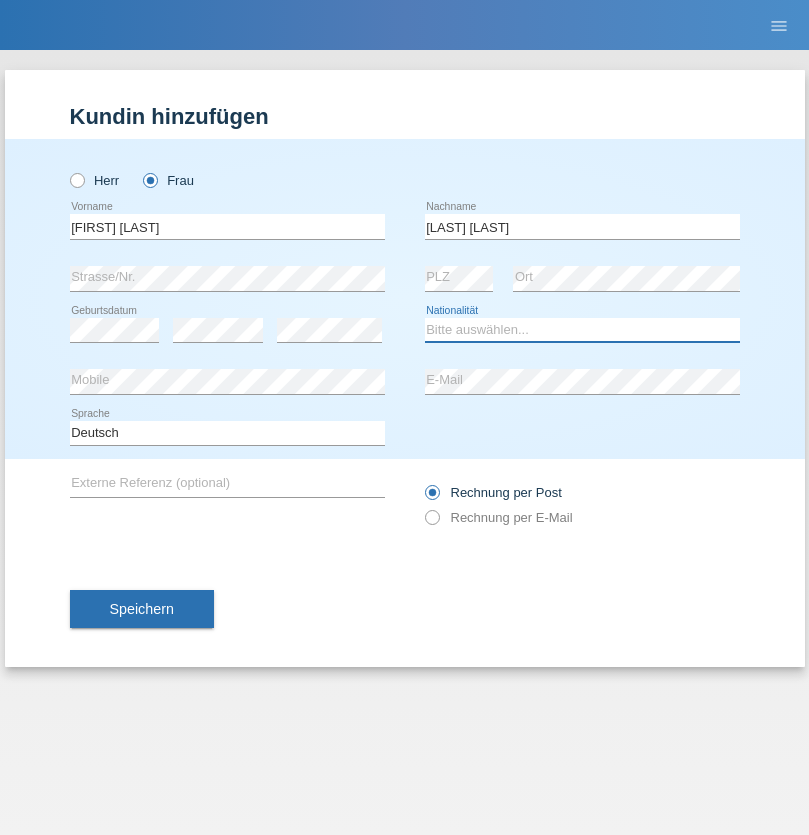 select on "CH" 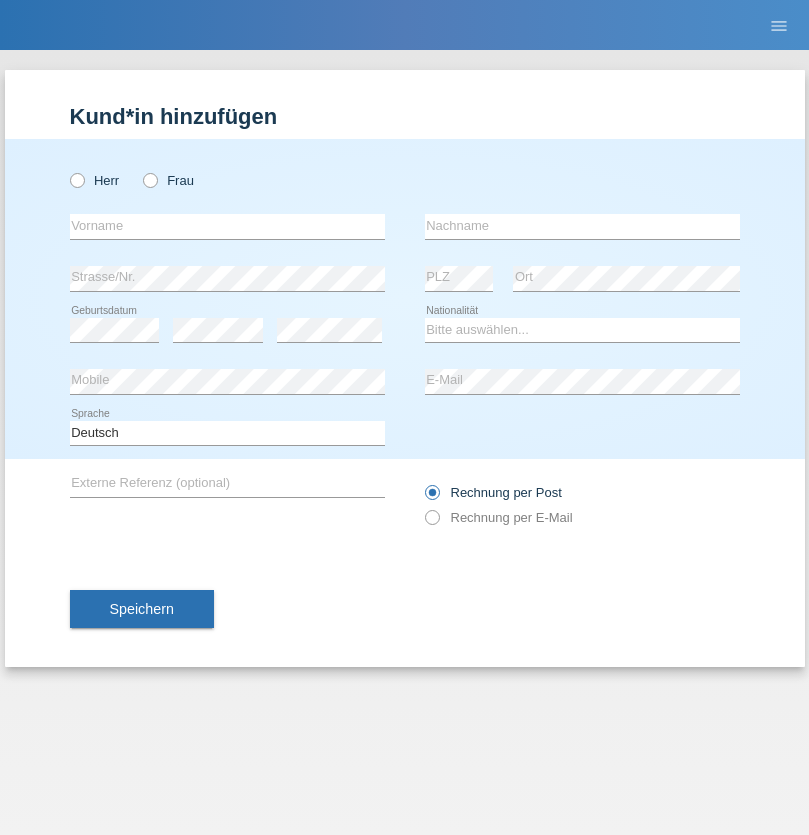 scroll, scrollTop: 0, scrollLeft: 0, axis: both 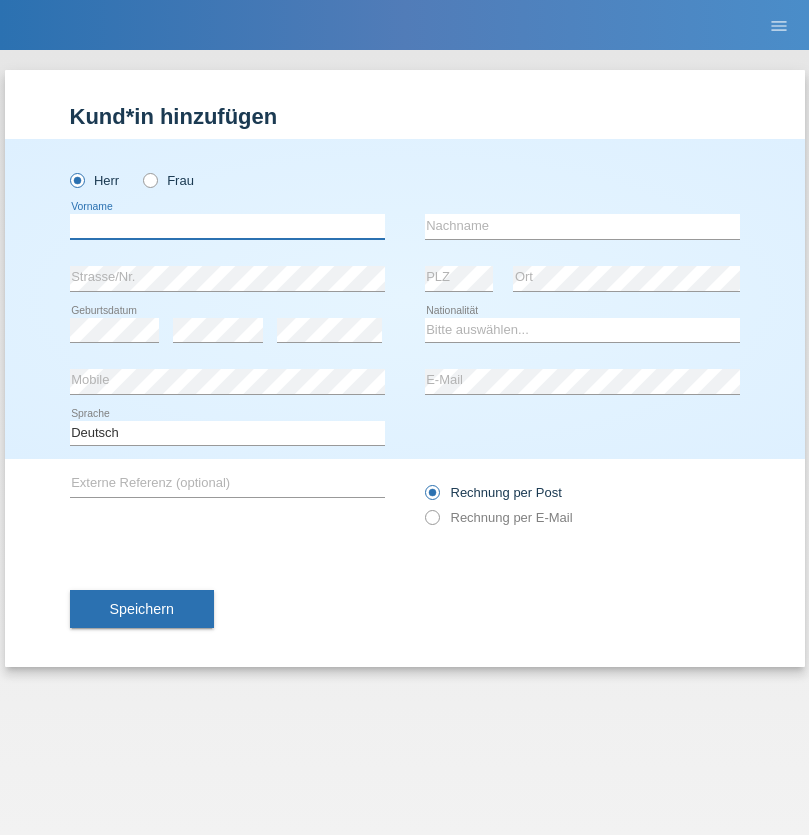 click at bounding box center [227, 226] 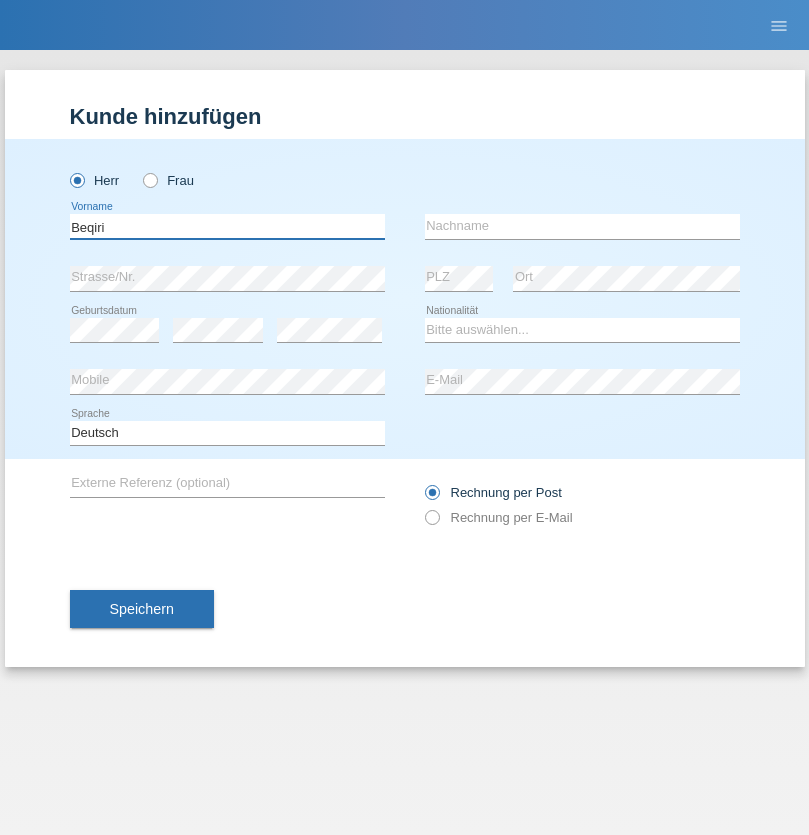 type on "Beqiri" 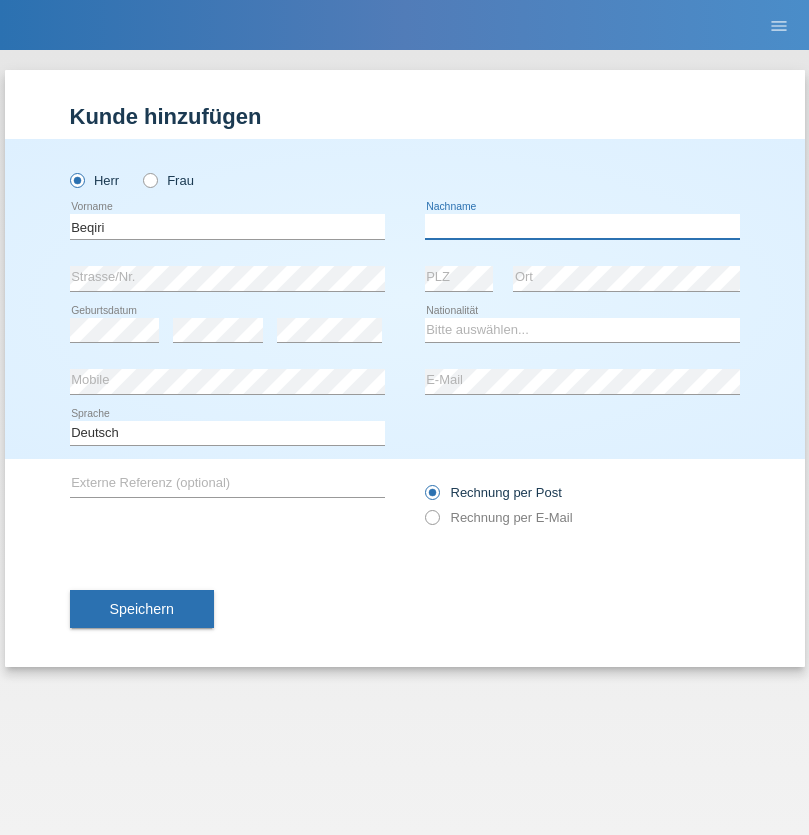 click at bounding box center (582, 226) 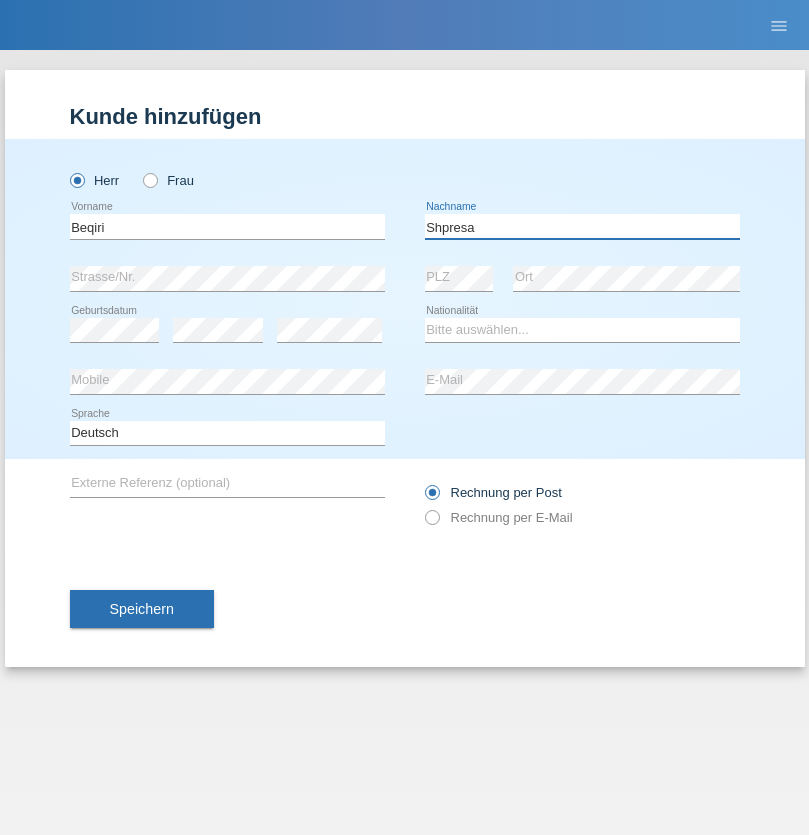 type on "Shpresa" 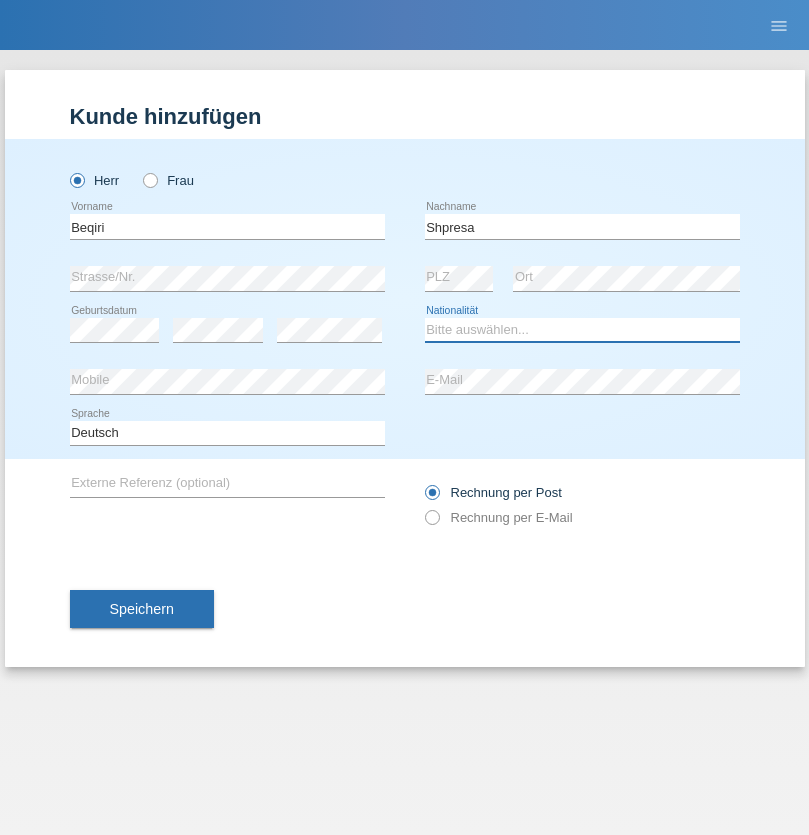 select on "XK" 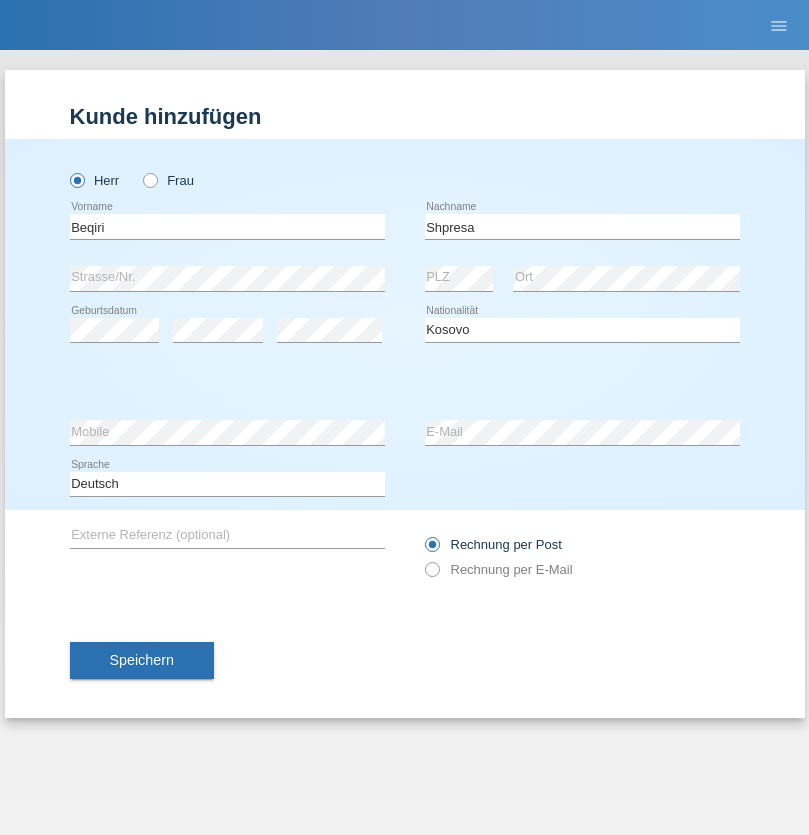 select on "C" 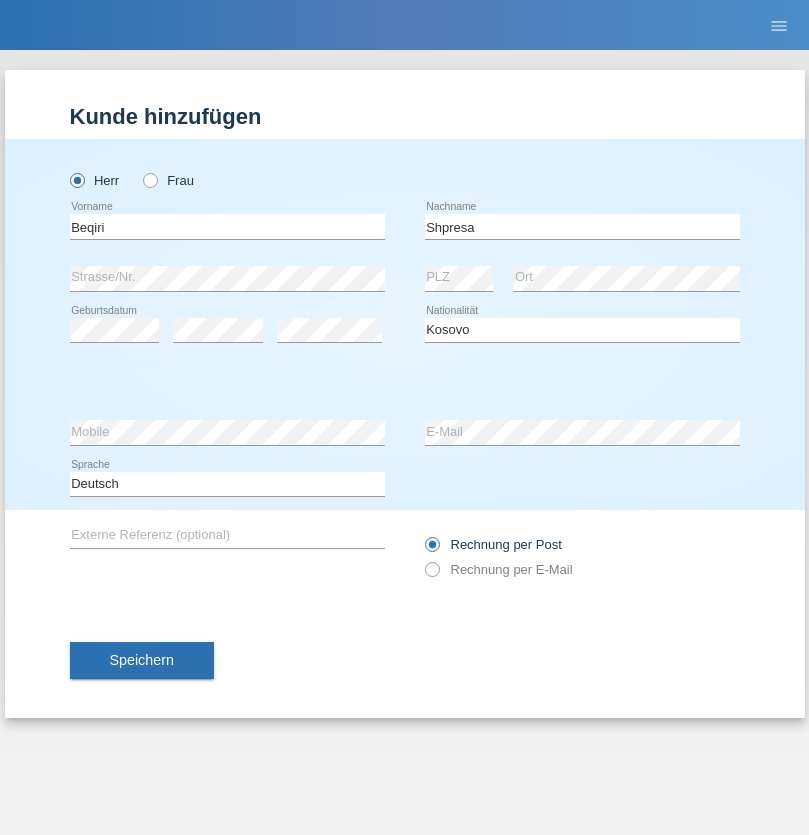 select on "08" 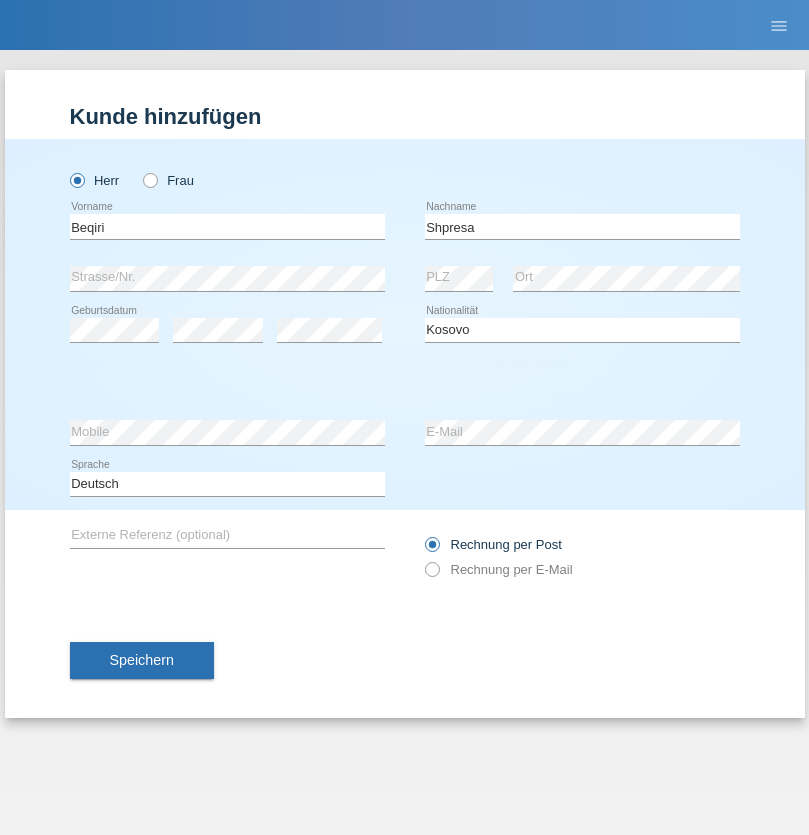 select on "02" 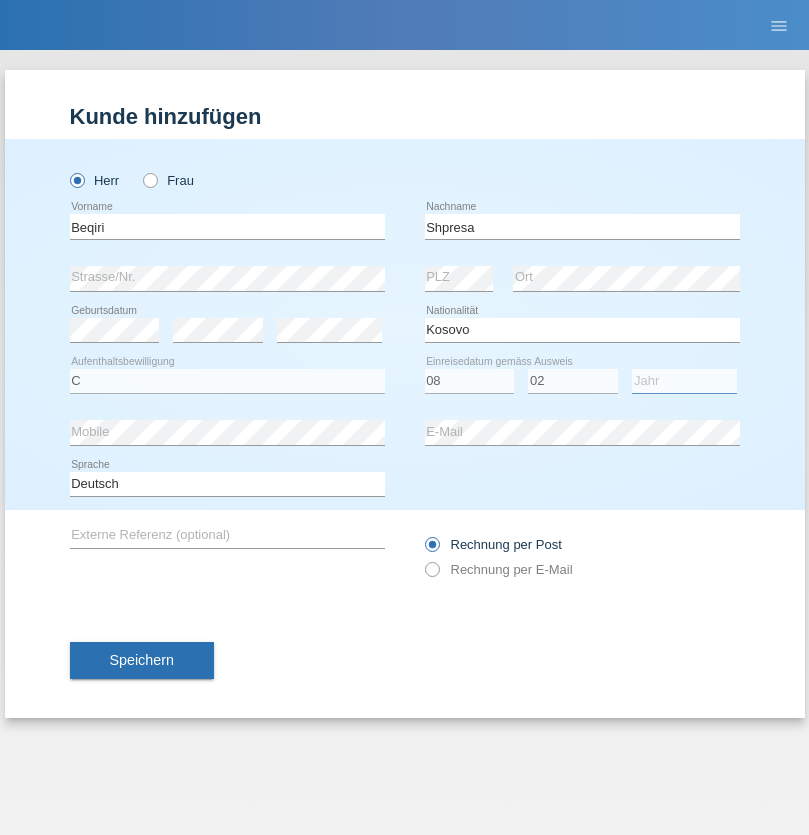 select on "1979" 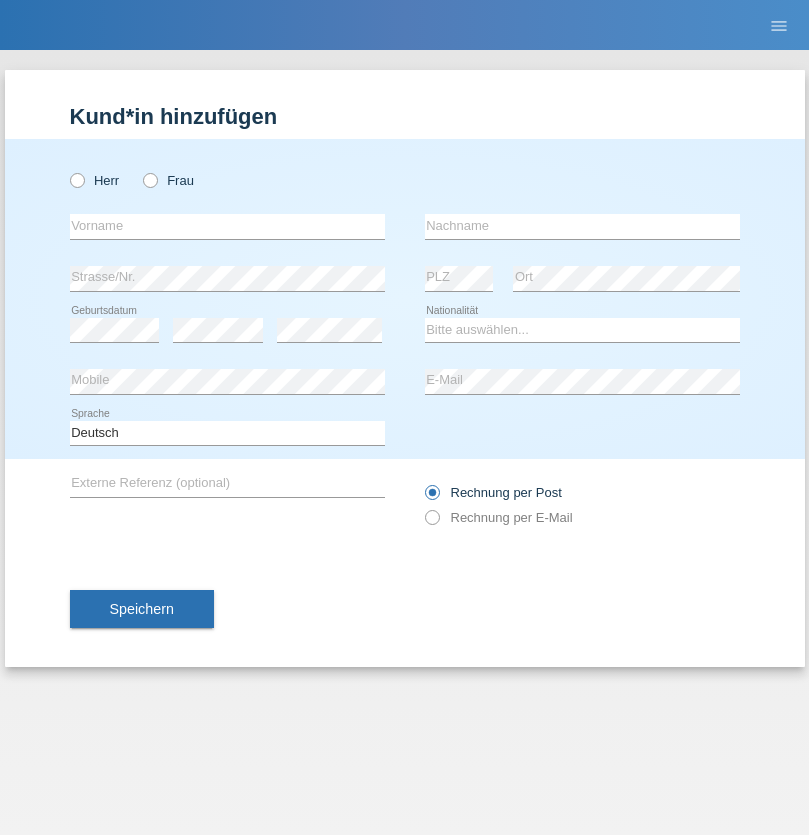 scroll, scrollTop: 0, scrollLeft: 0, axis: both 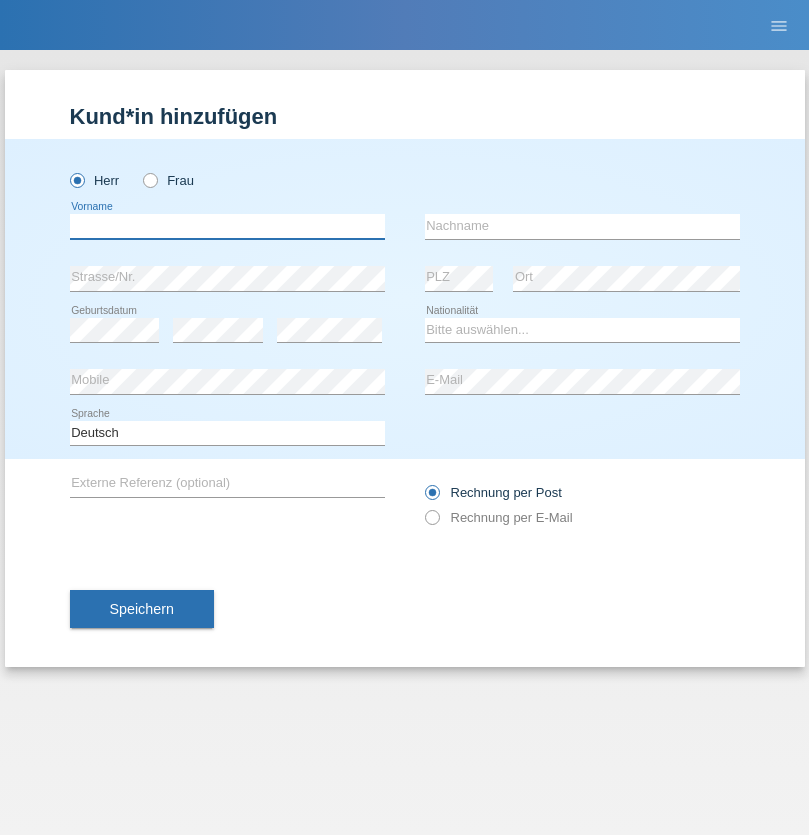 click at bounding box center (227, 226) 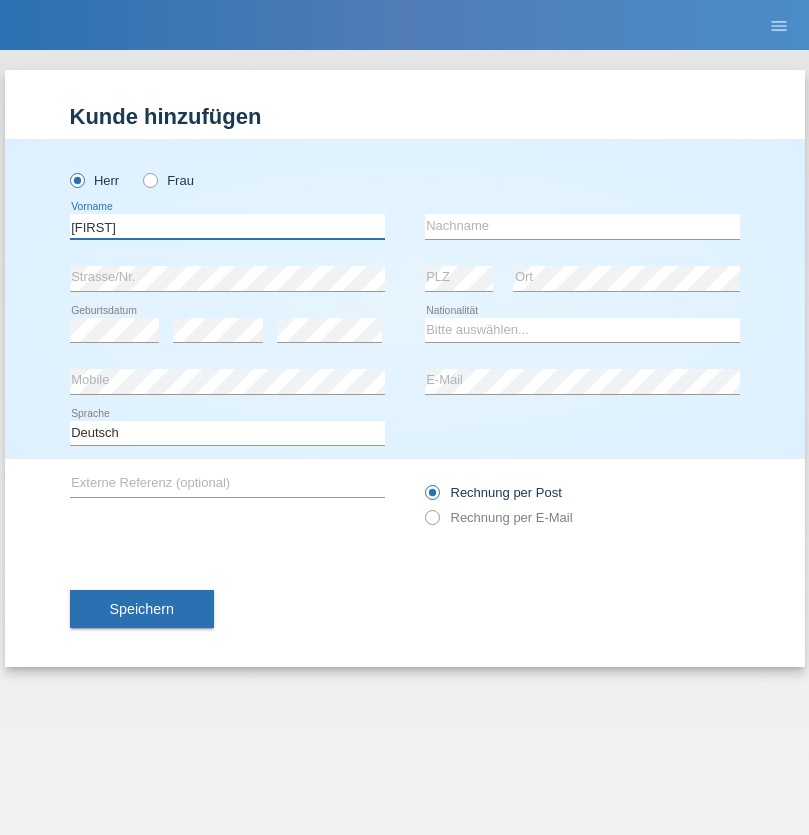 type on "[FIRST]" 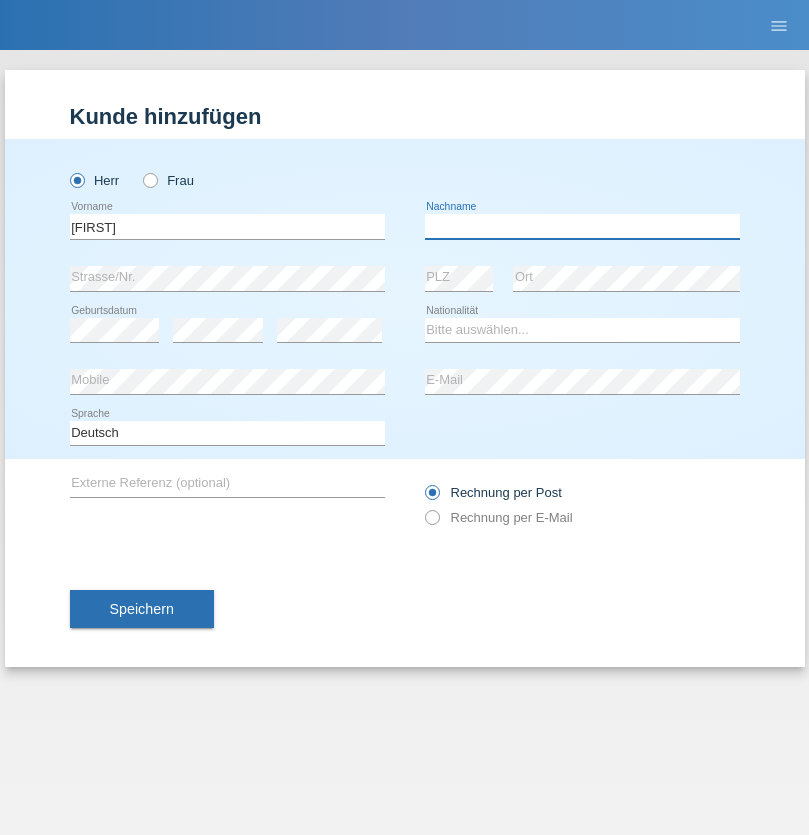 click at bounding box center (582, 226) 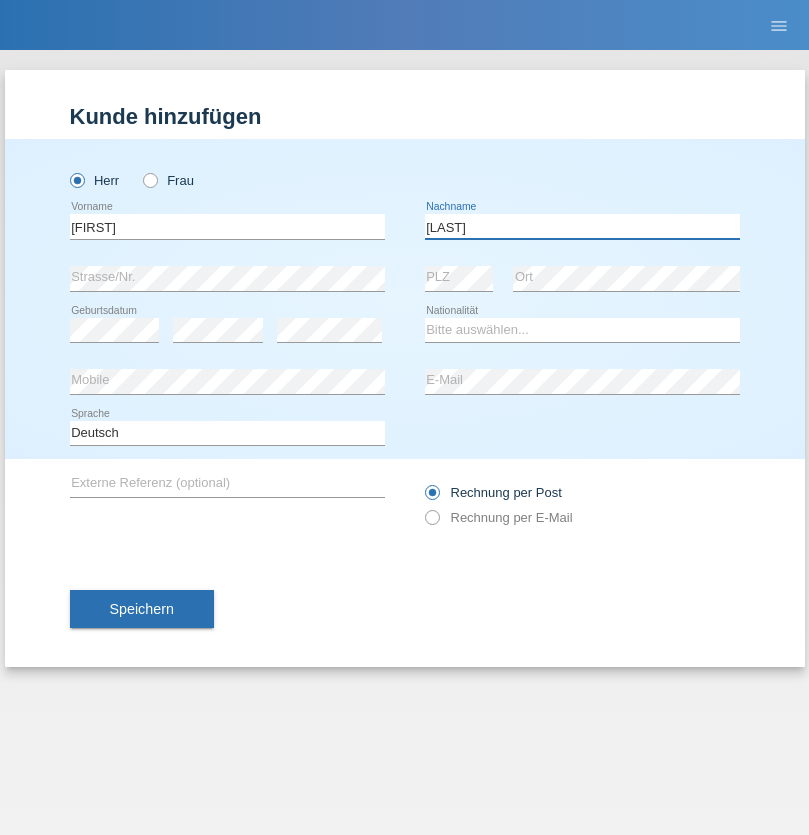 type on "[LAST]" 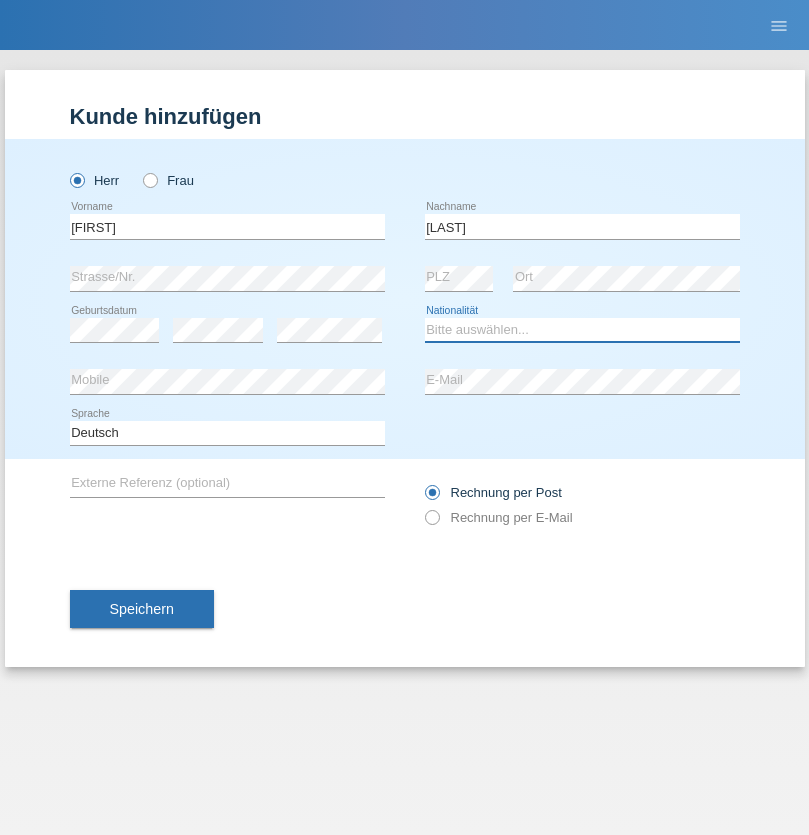 select on "CH" 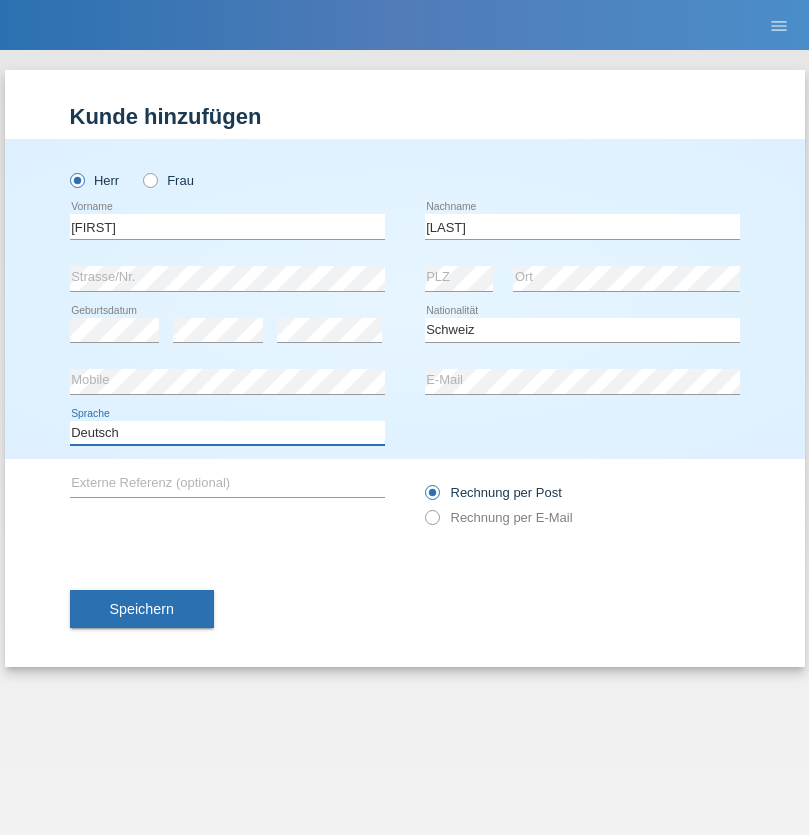 select on "en" 